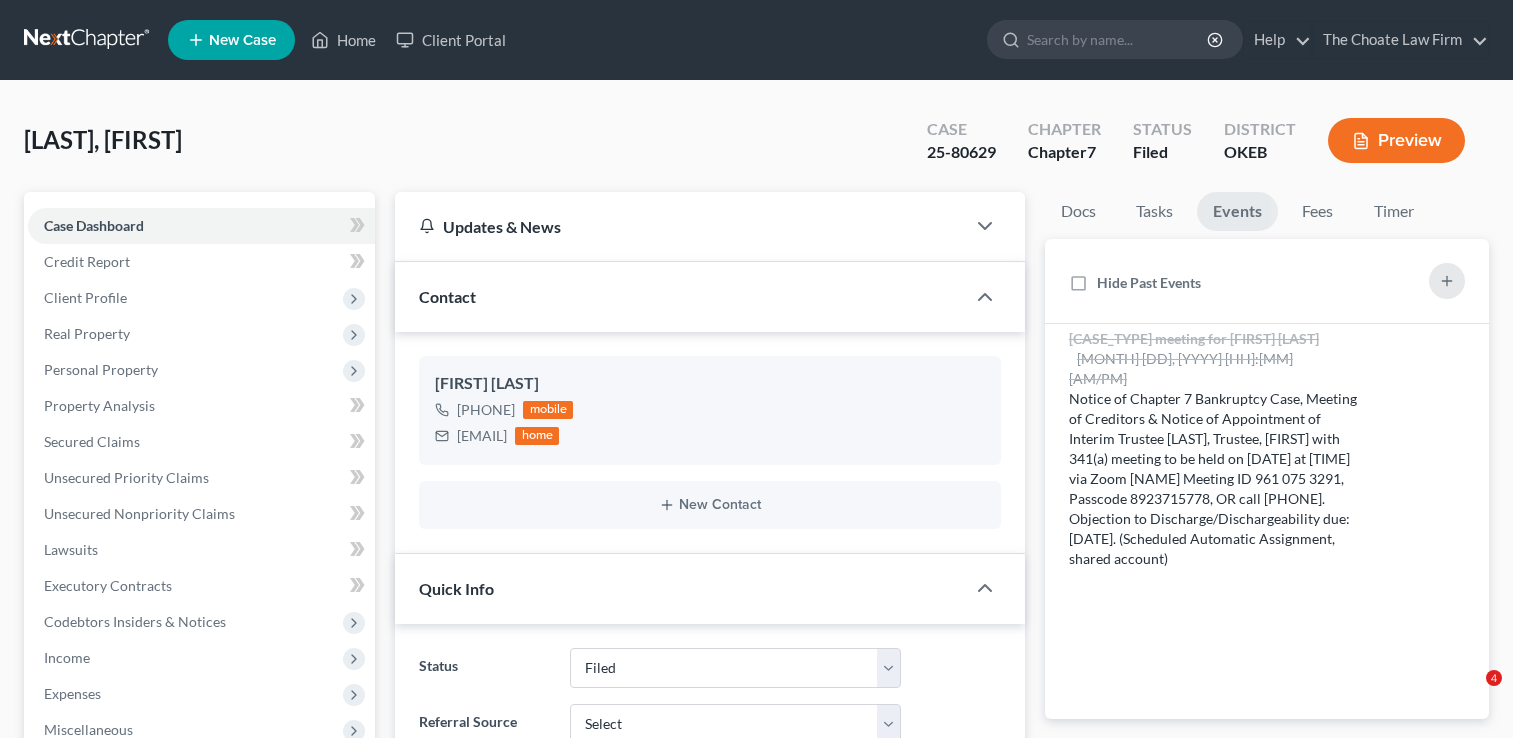 select on "2" 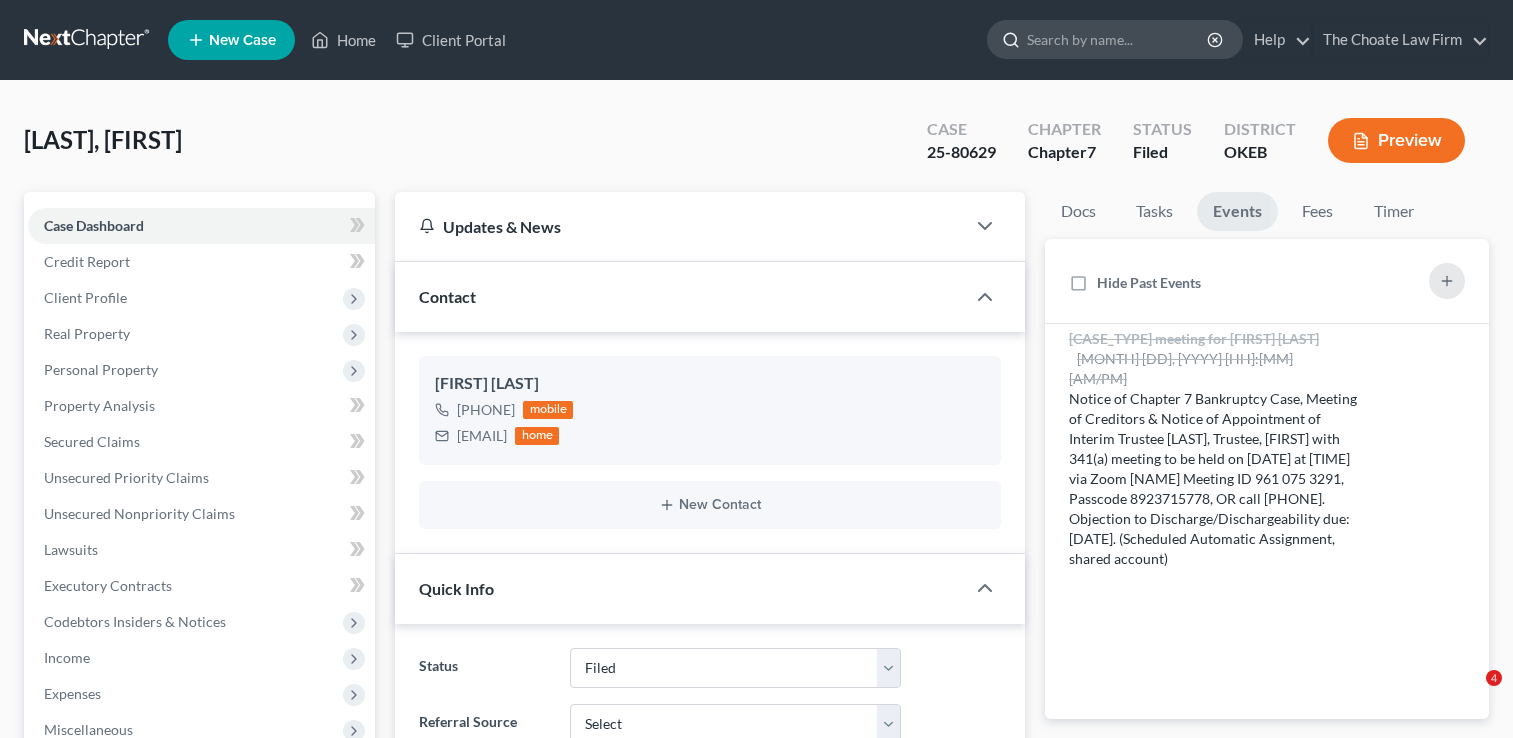 scroll, scrollTop: 0, scrollLeft: 0, axis: both 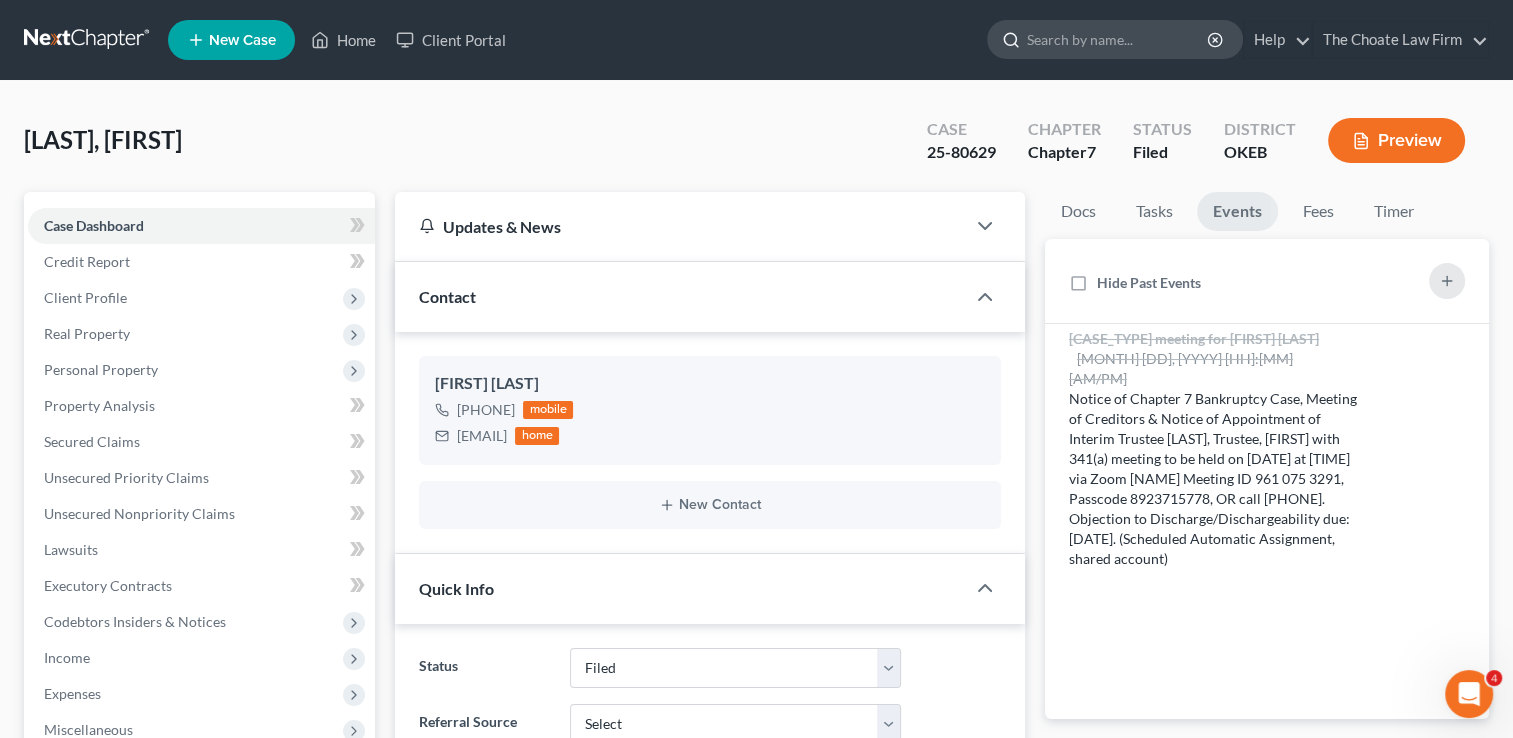 click at bounding box center [1118, 39] 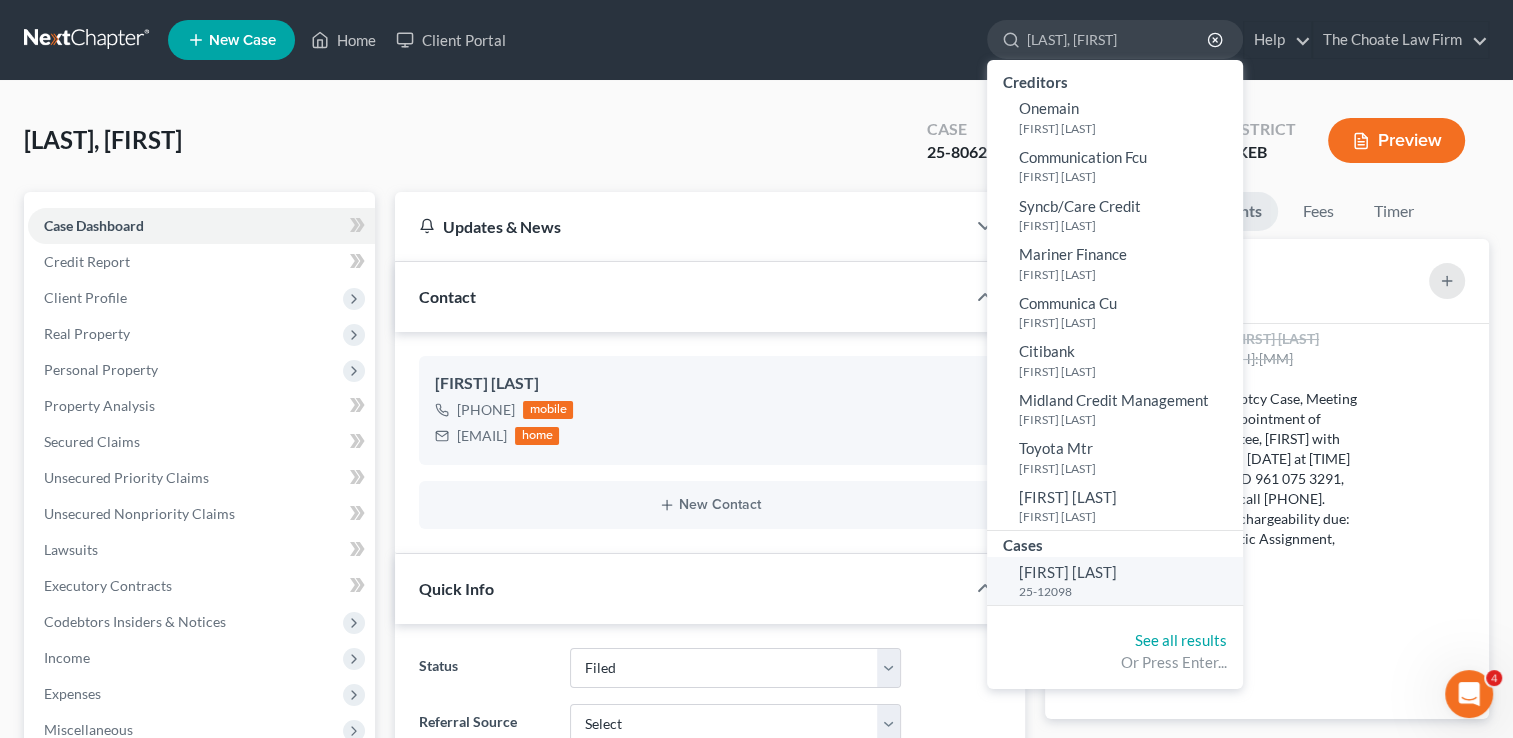 type on "[LAST], [FIRST]" 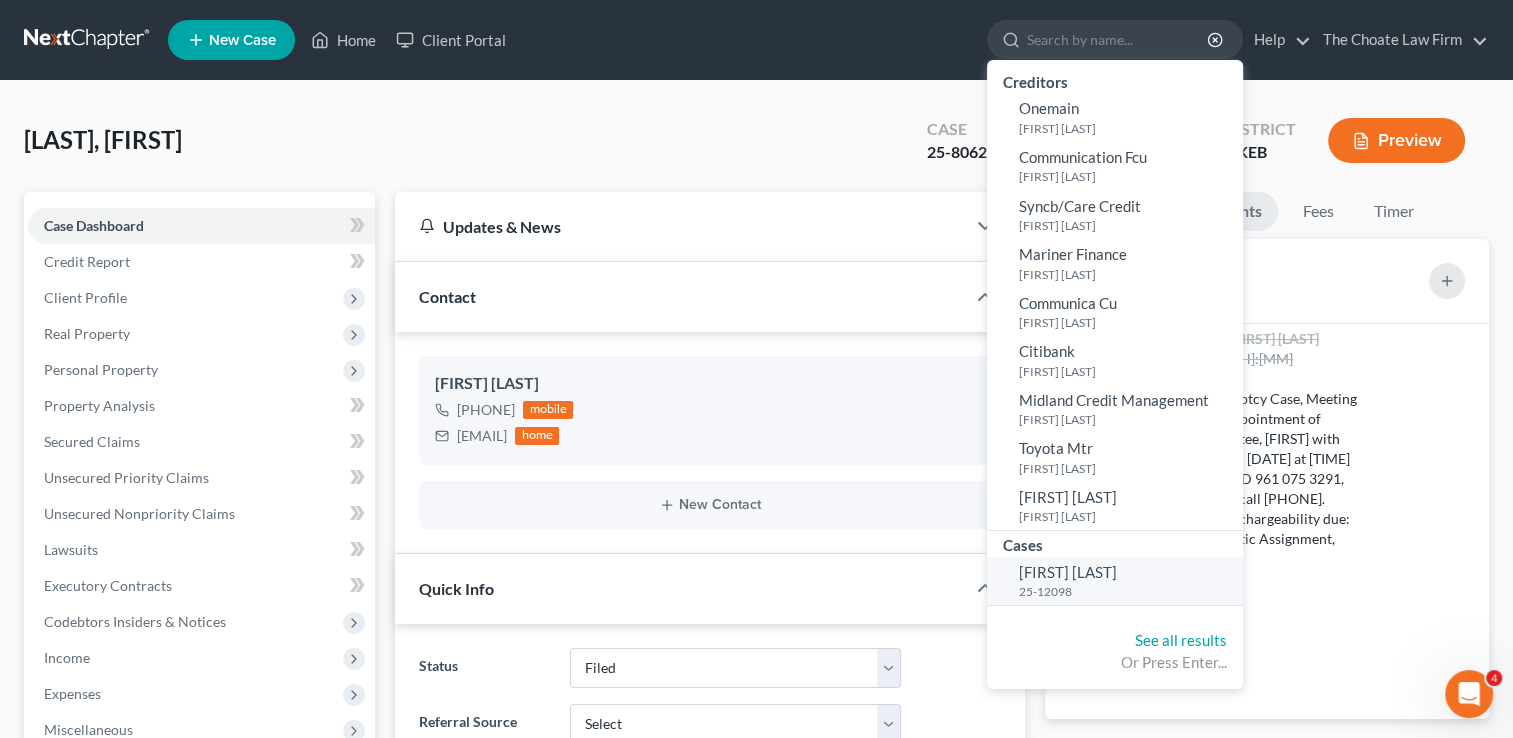 select on "3" 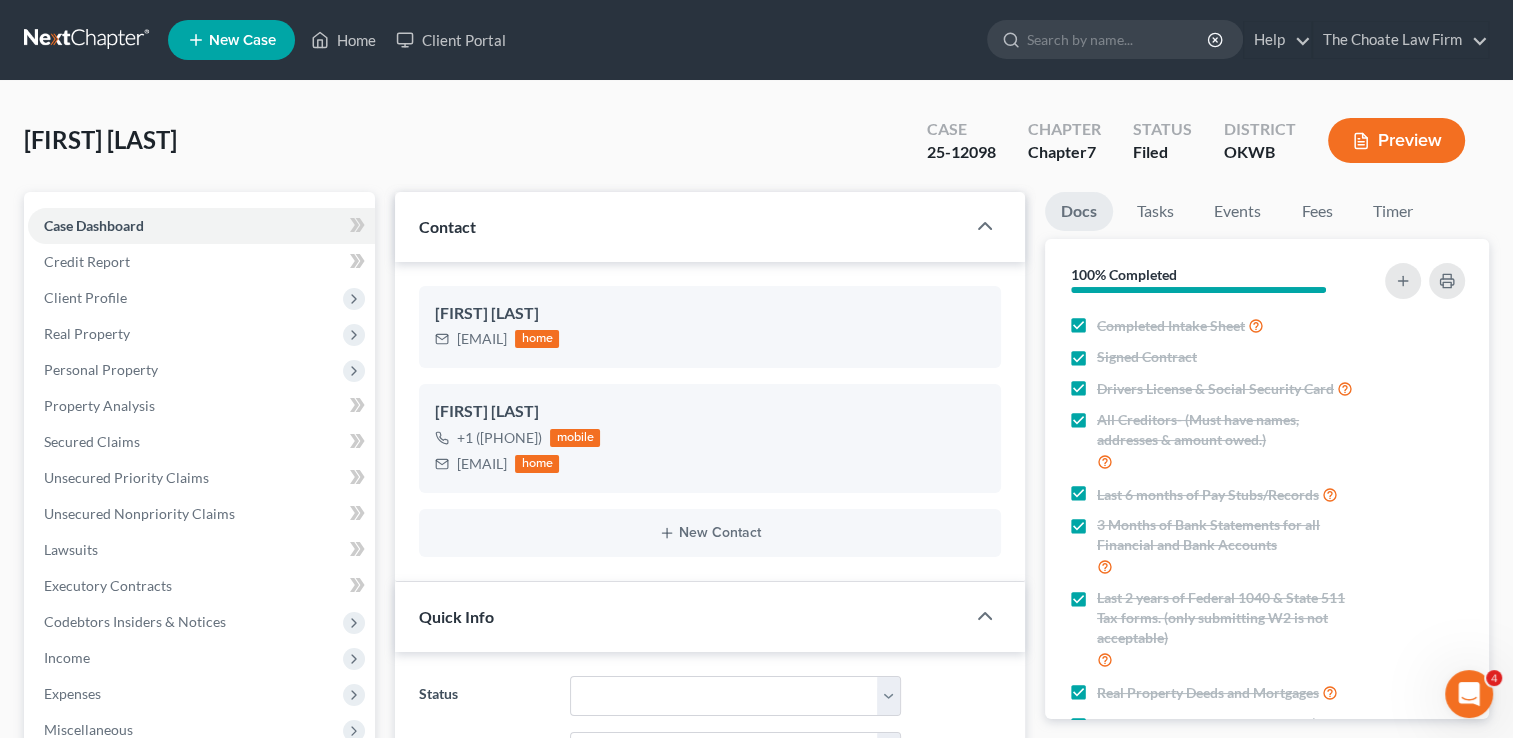 scroll, scrollTop: 1396, scrollLeft: 0, axis: vertical 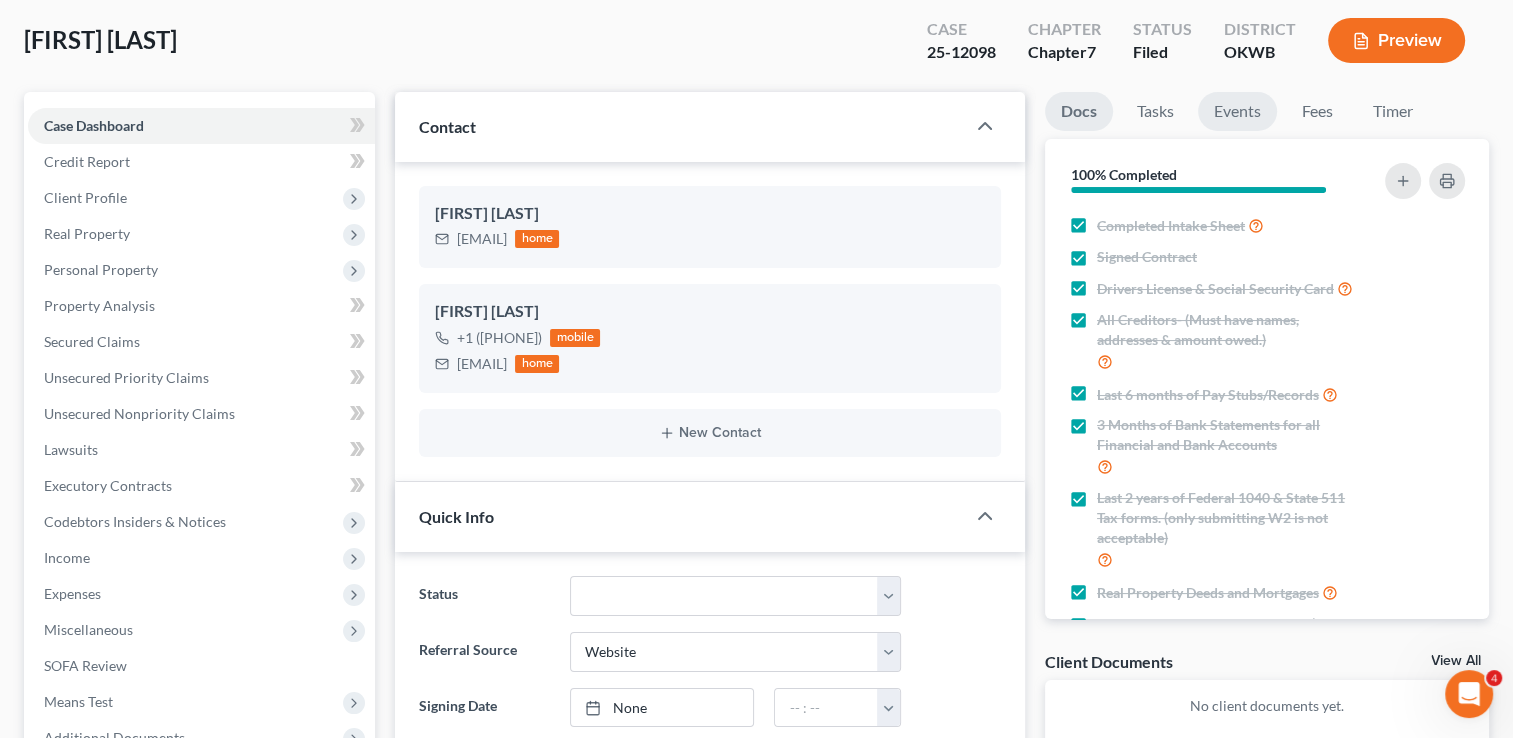 click on "Events" at bounding box center (1237, 111) 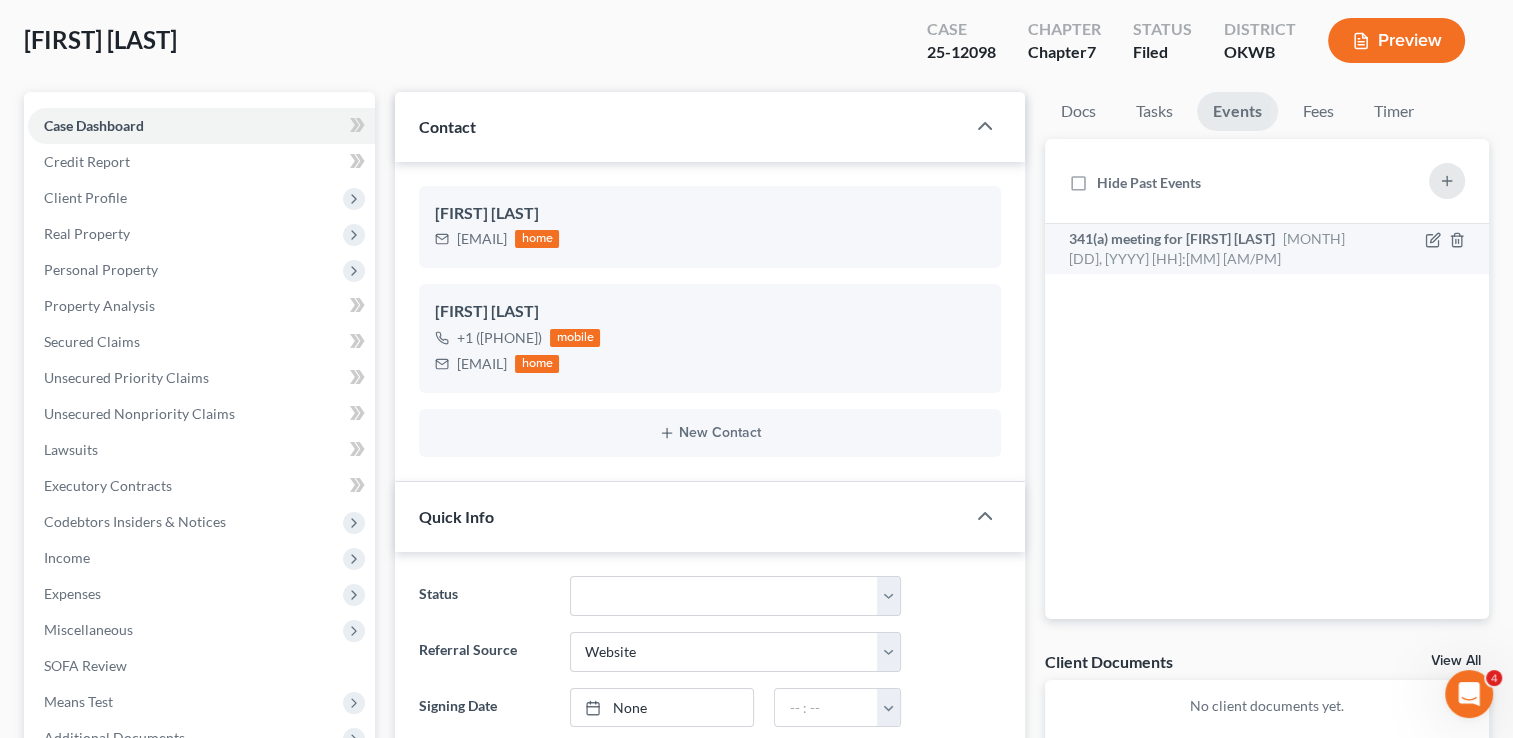 click on "341(a) meeting for [FIRST] [LAST]" at bounding box center [1172, 238] 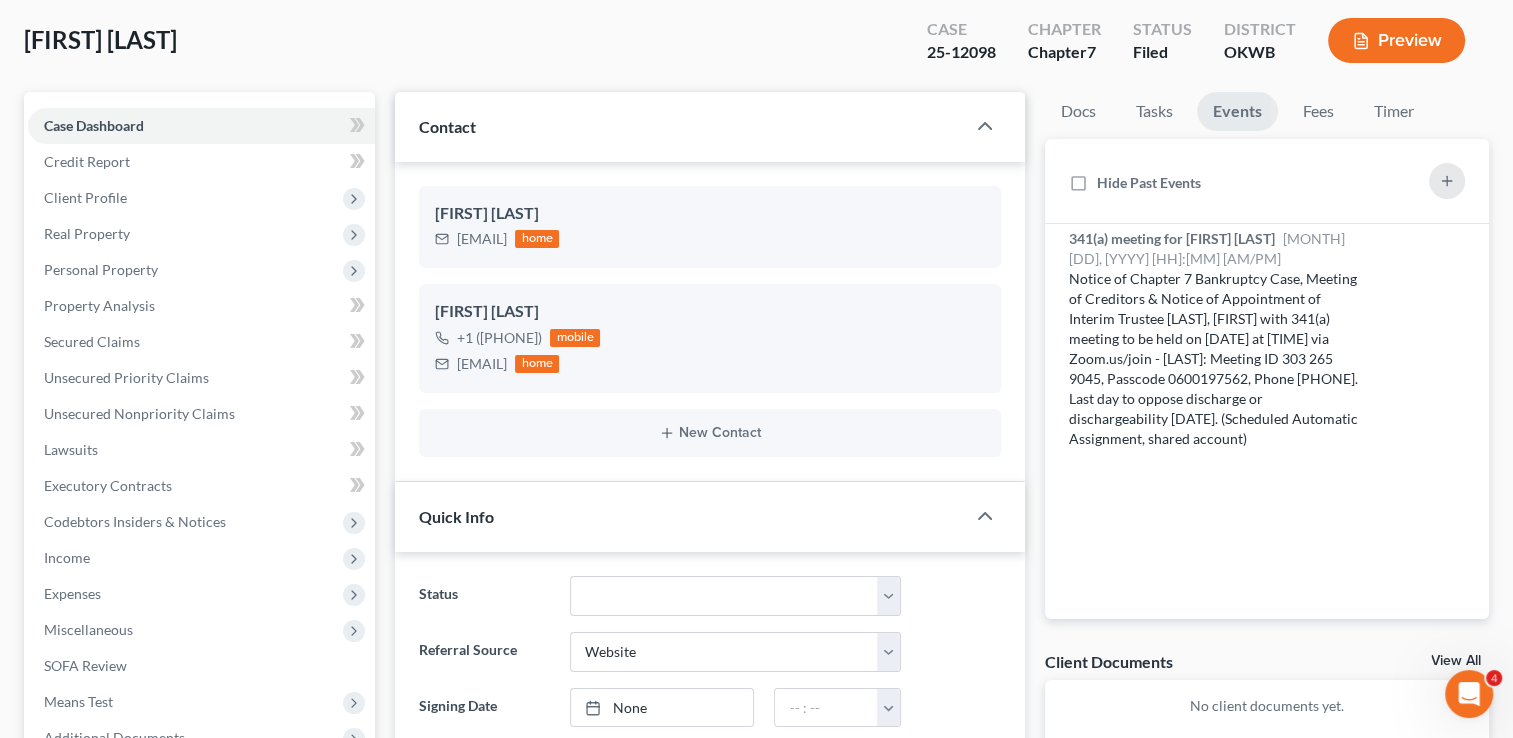 click on "25-12098" at bounding box center [961, 52] 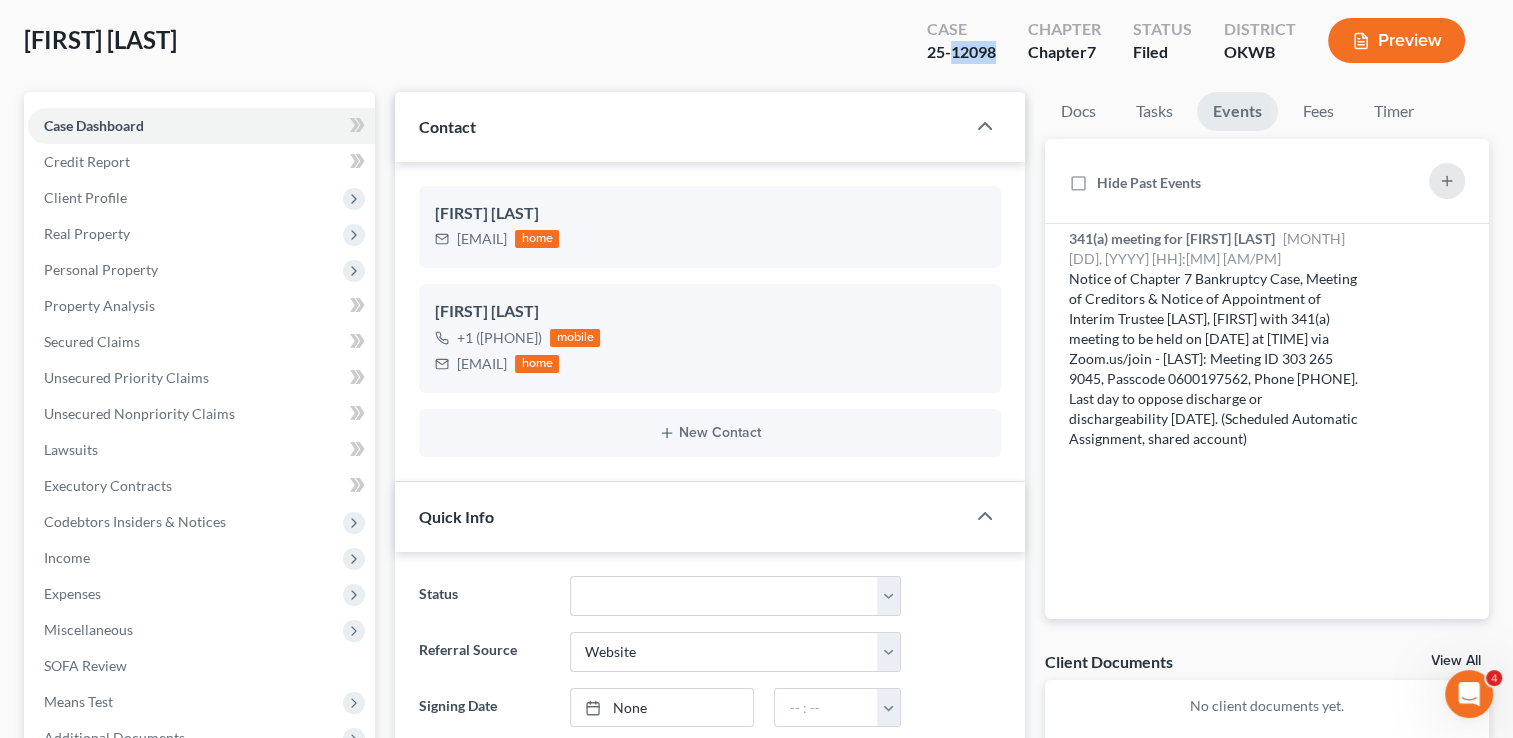 click on "25-12098" at bounding box center [961, 52] 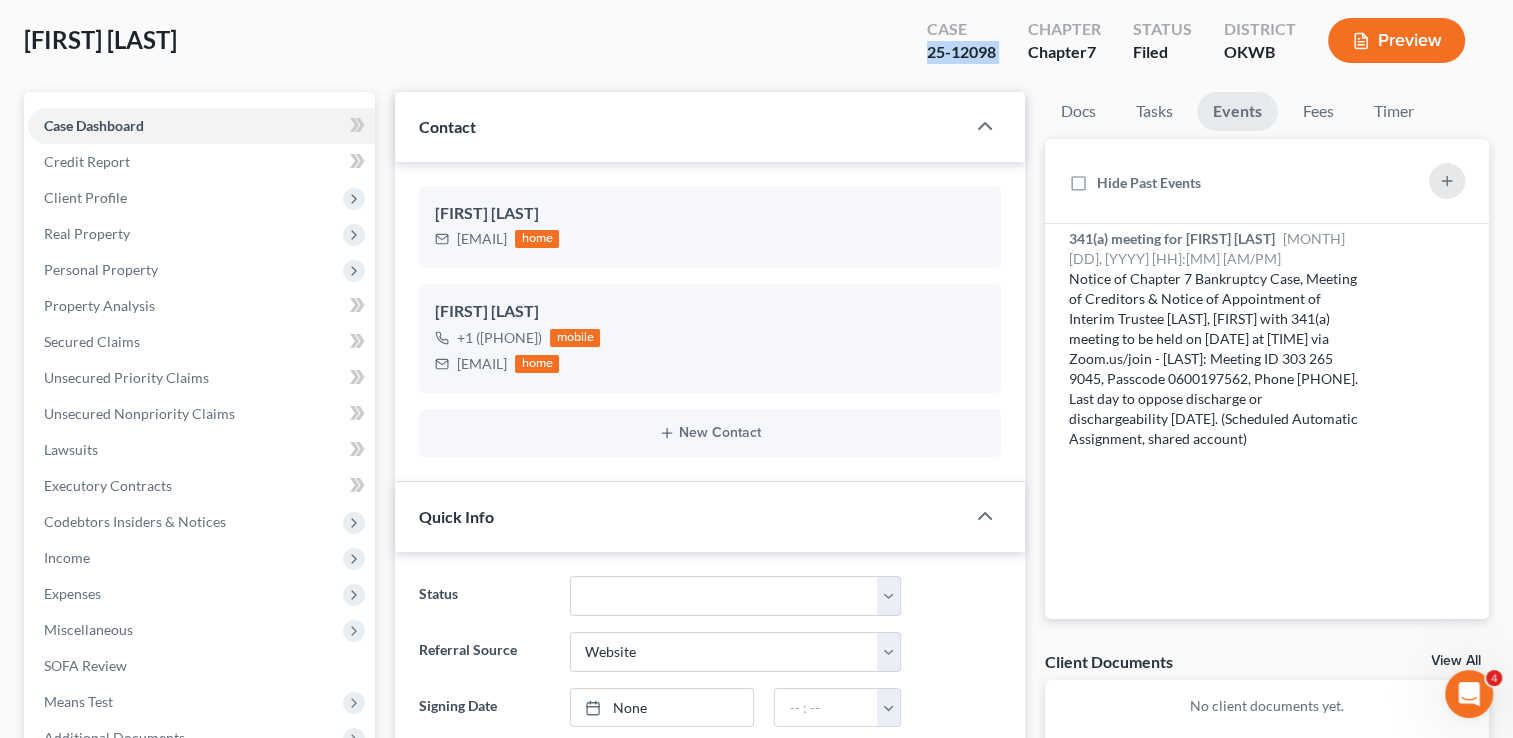 click on "25-12098" at bounding box center (961, 52) 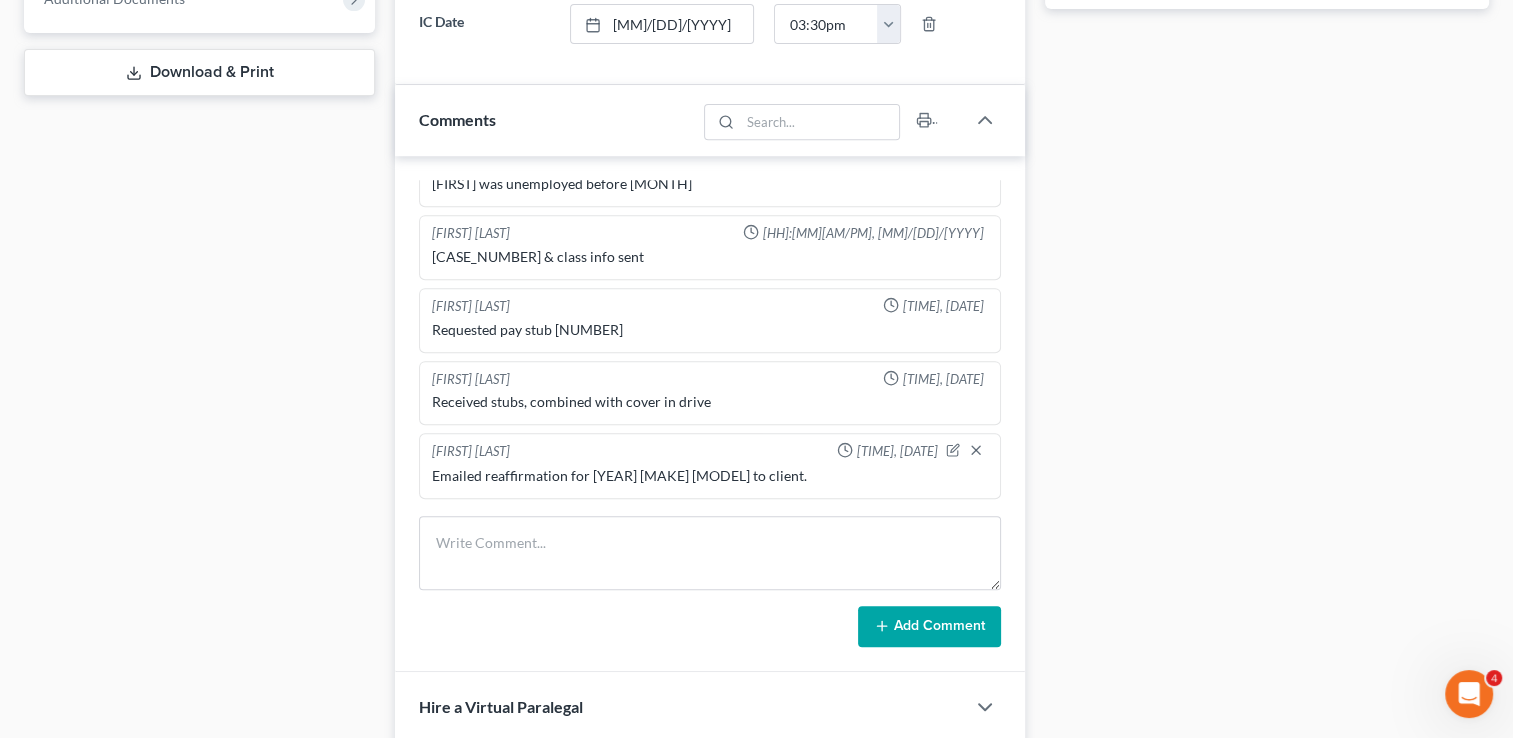 scroll, scrollTop: 900, scrollLeft: 0, axis: vertical 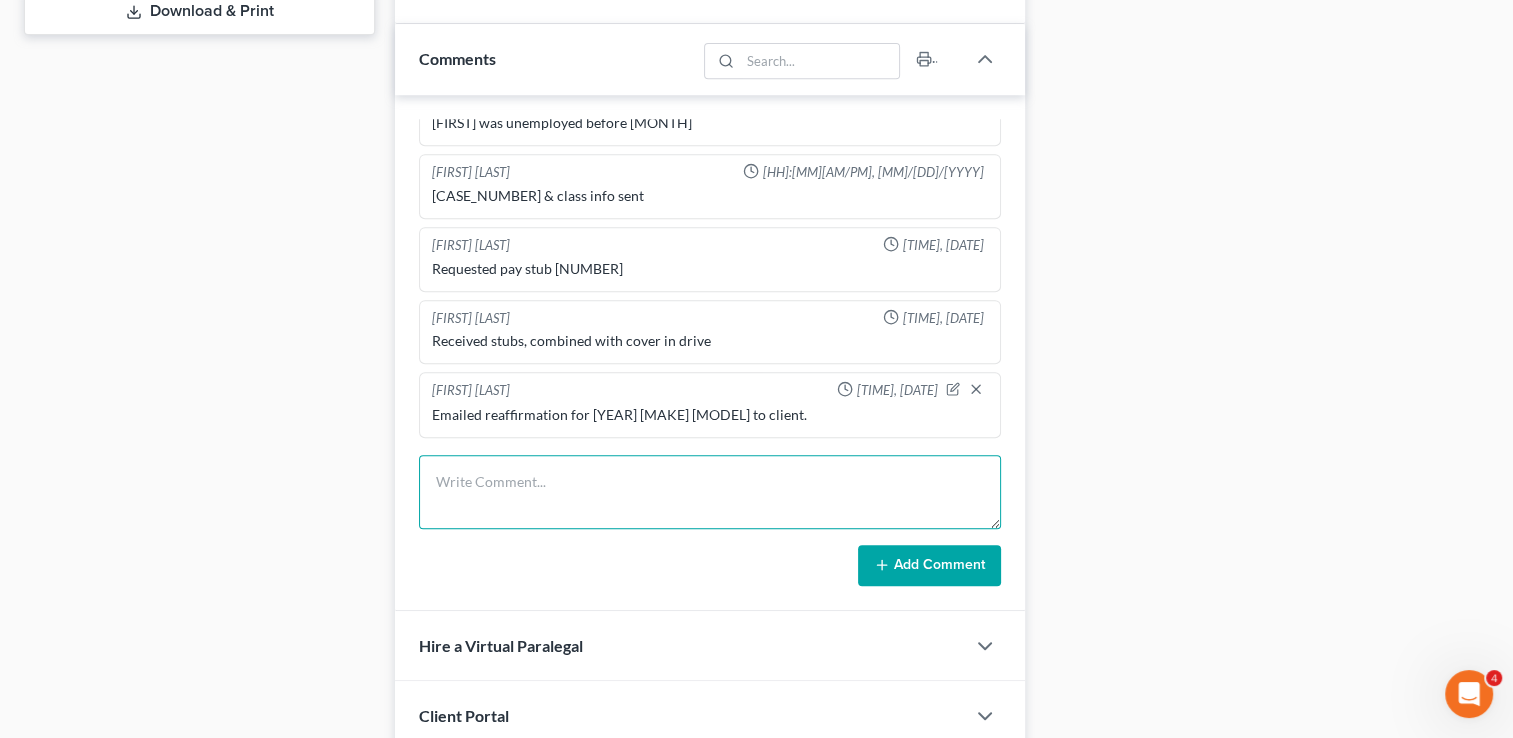 click at bounding box center (710, 492) 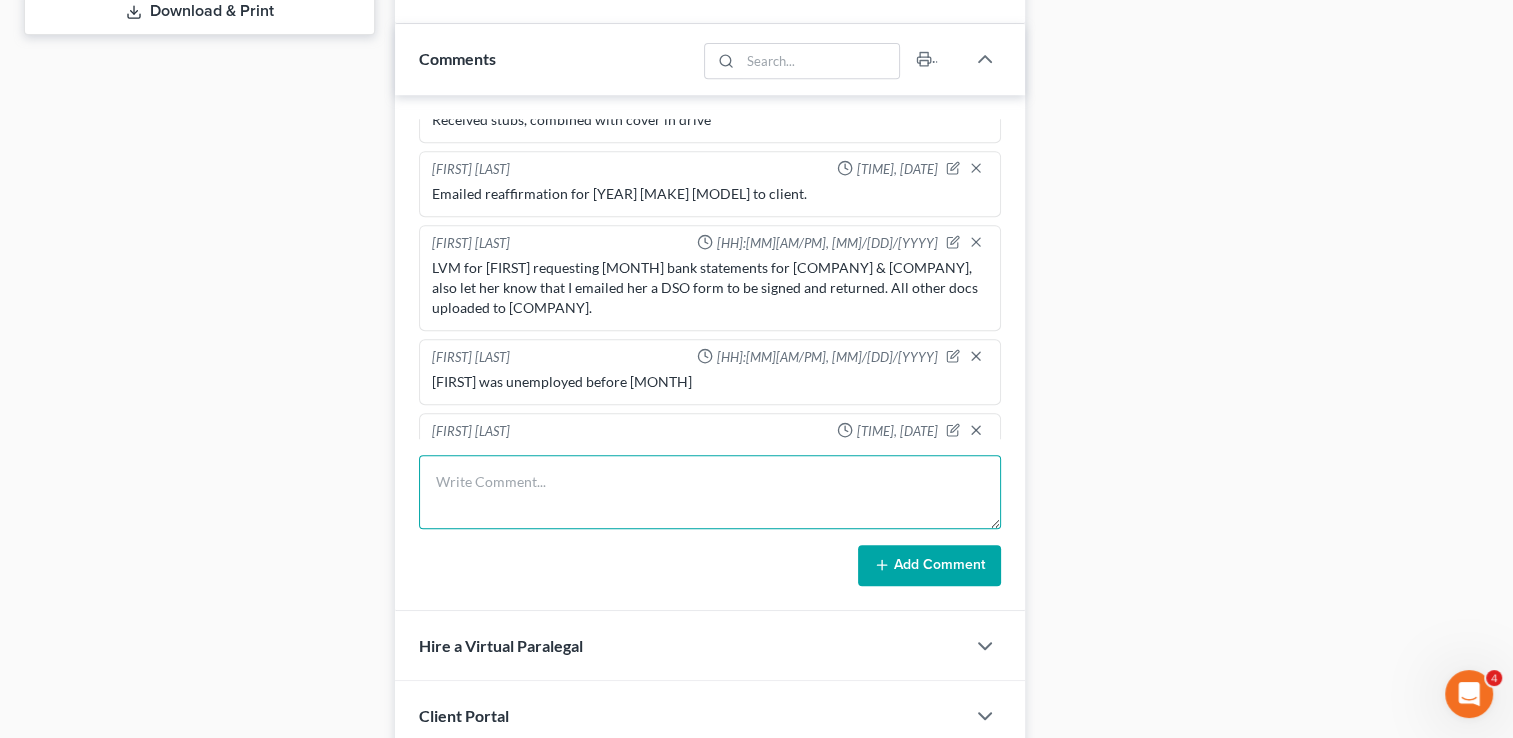 scroll, scrollTop: 1396, scrollLeft: 0, axis: vertical 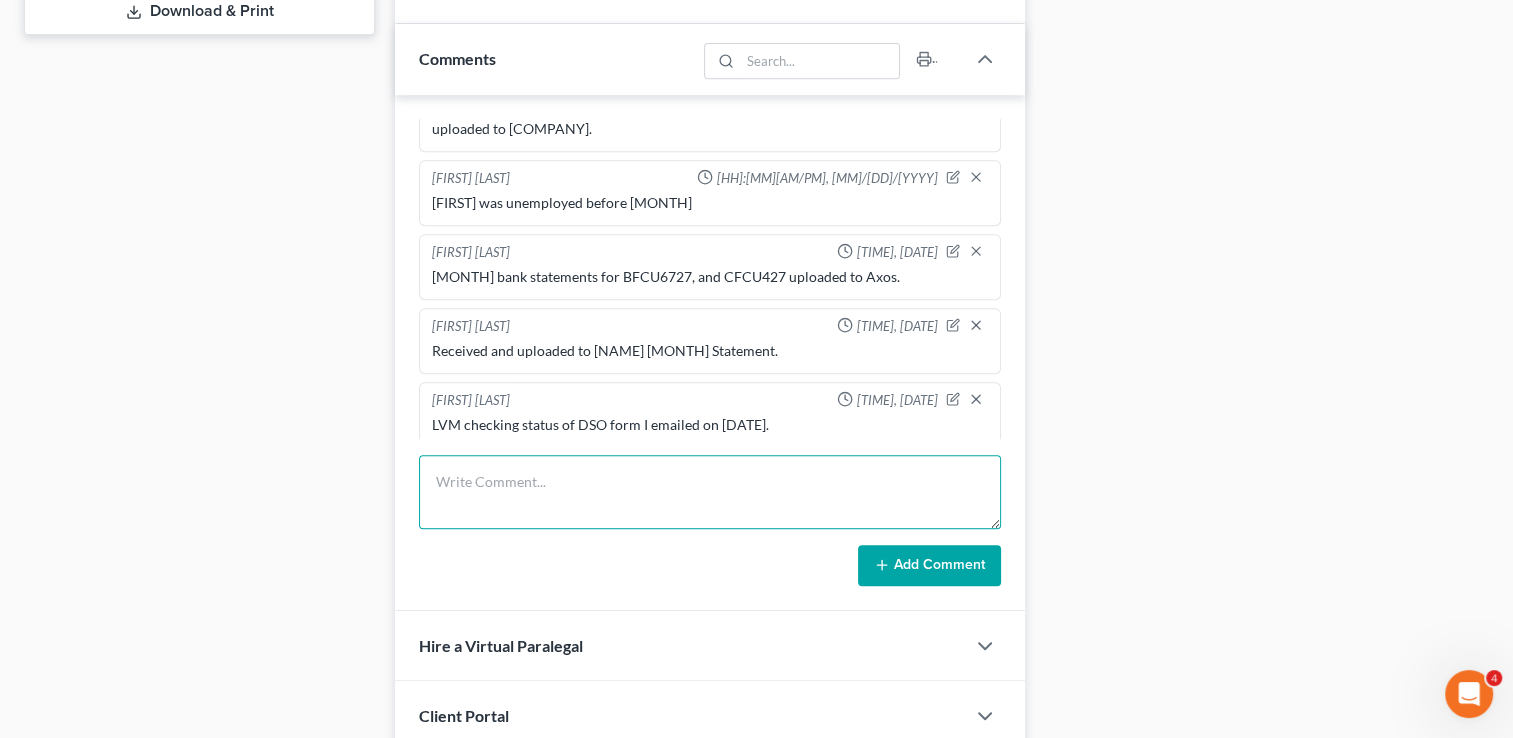 click at bounding box center (710, 492) 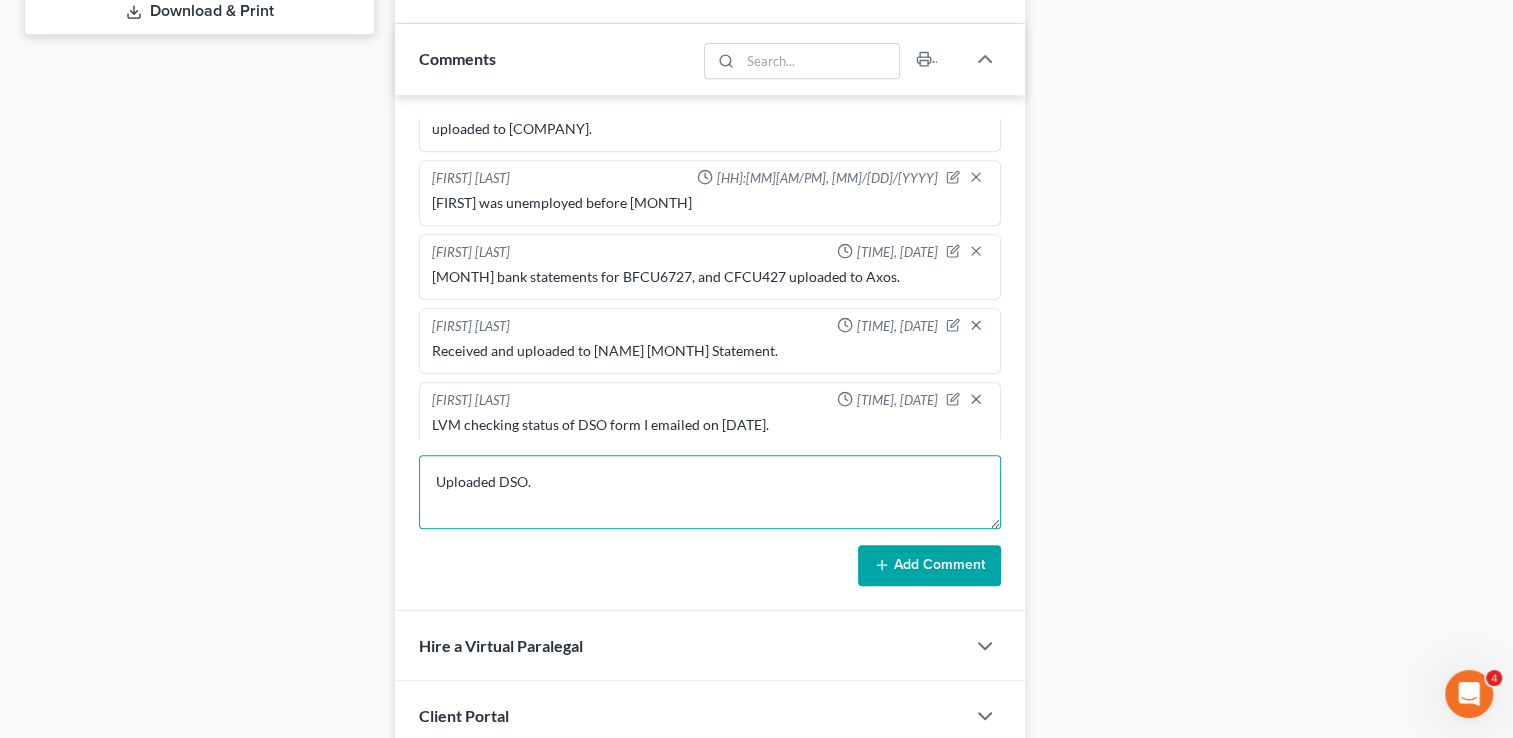 type on "Uploaded DSO." 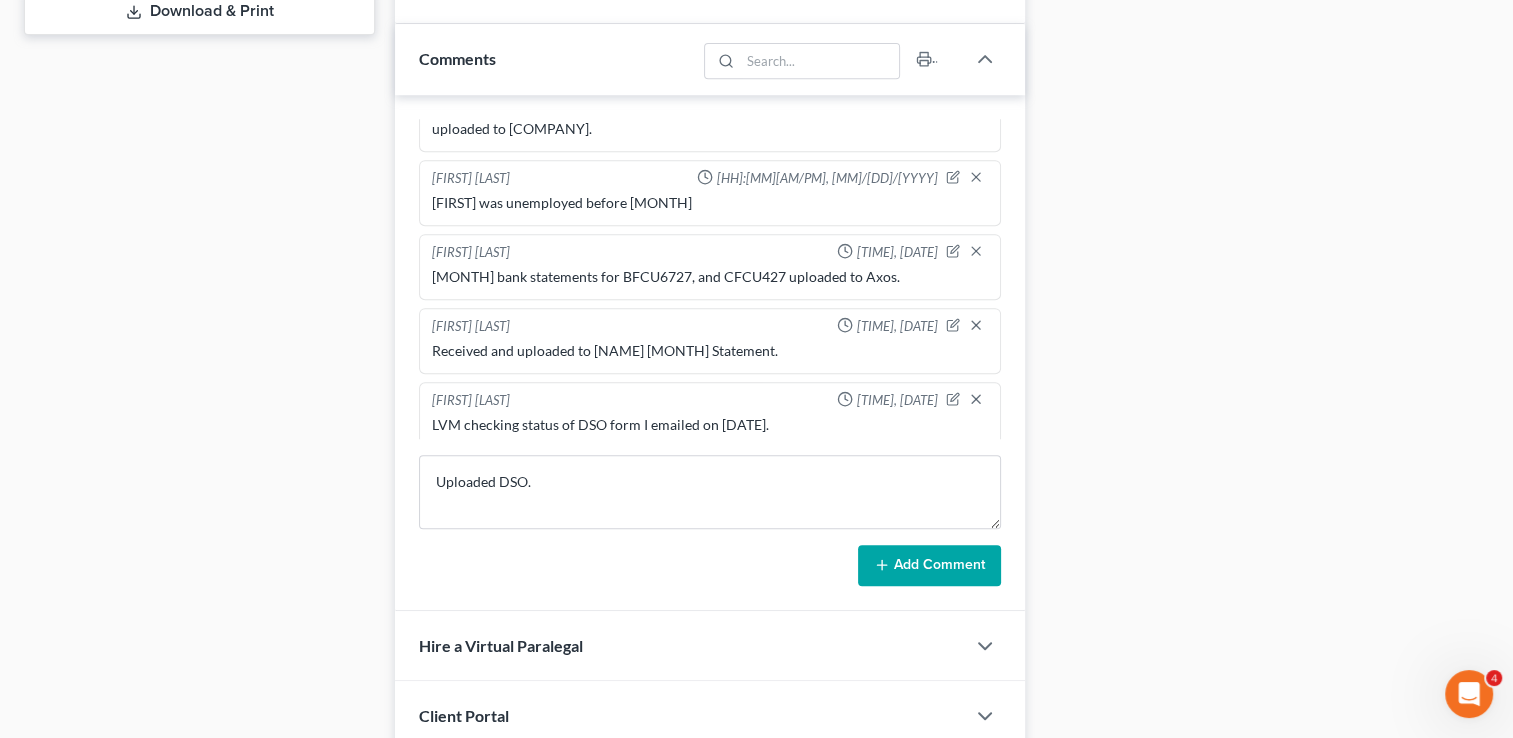 click on "Add Comment" at bounding box center [929, 566] 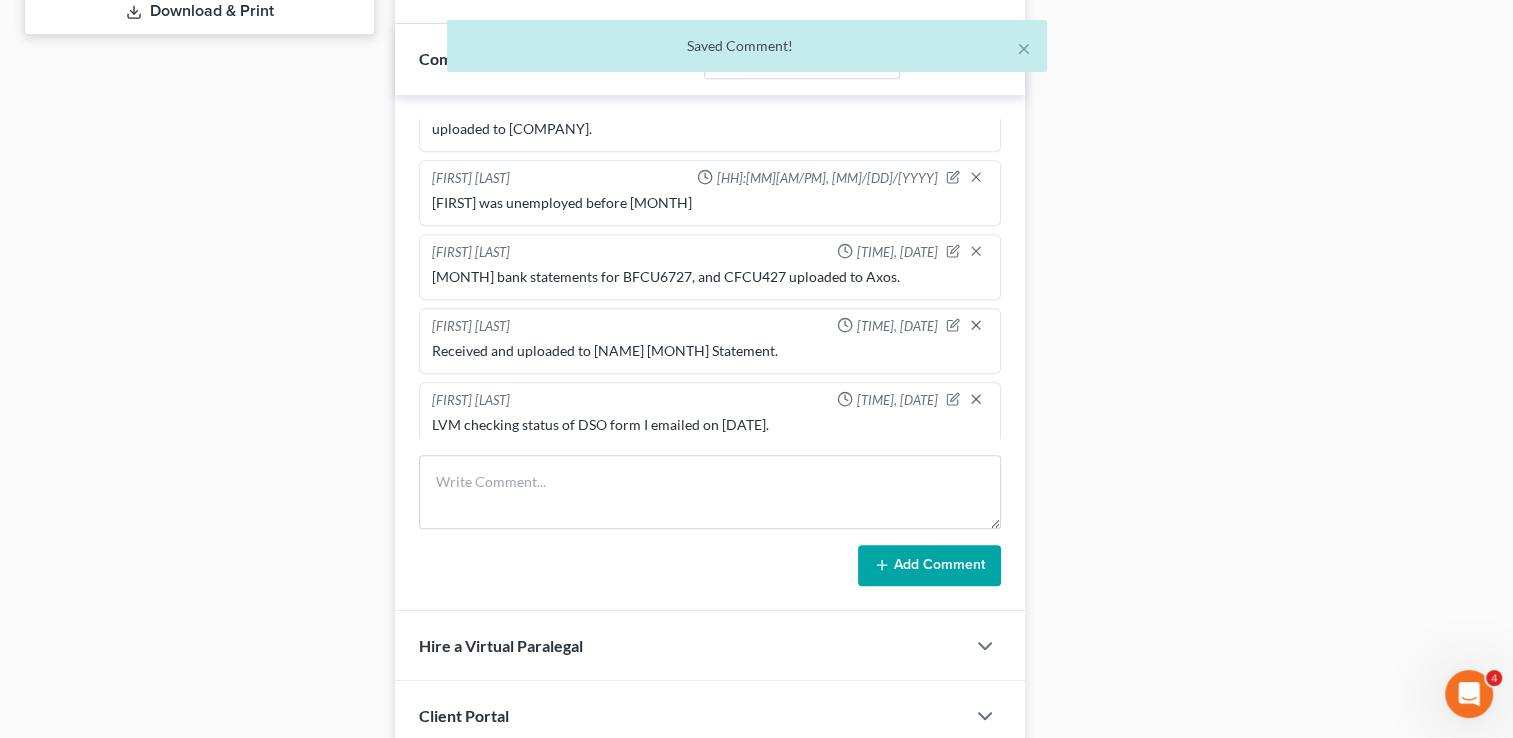 scroll, scrollTop: 1470, scrollLeft: 0, axis: vertical 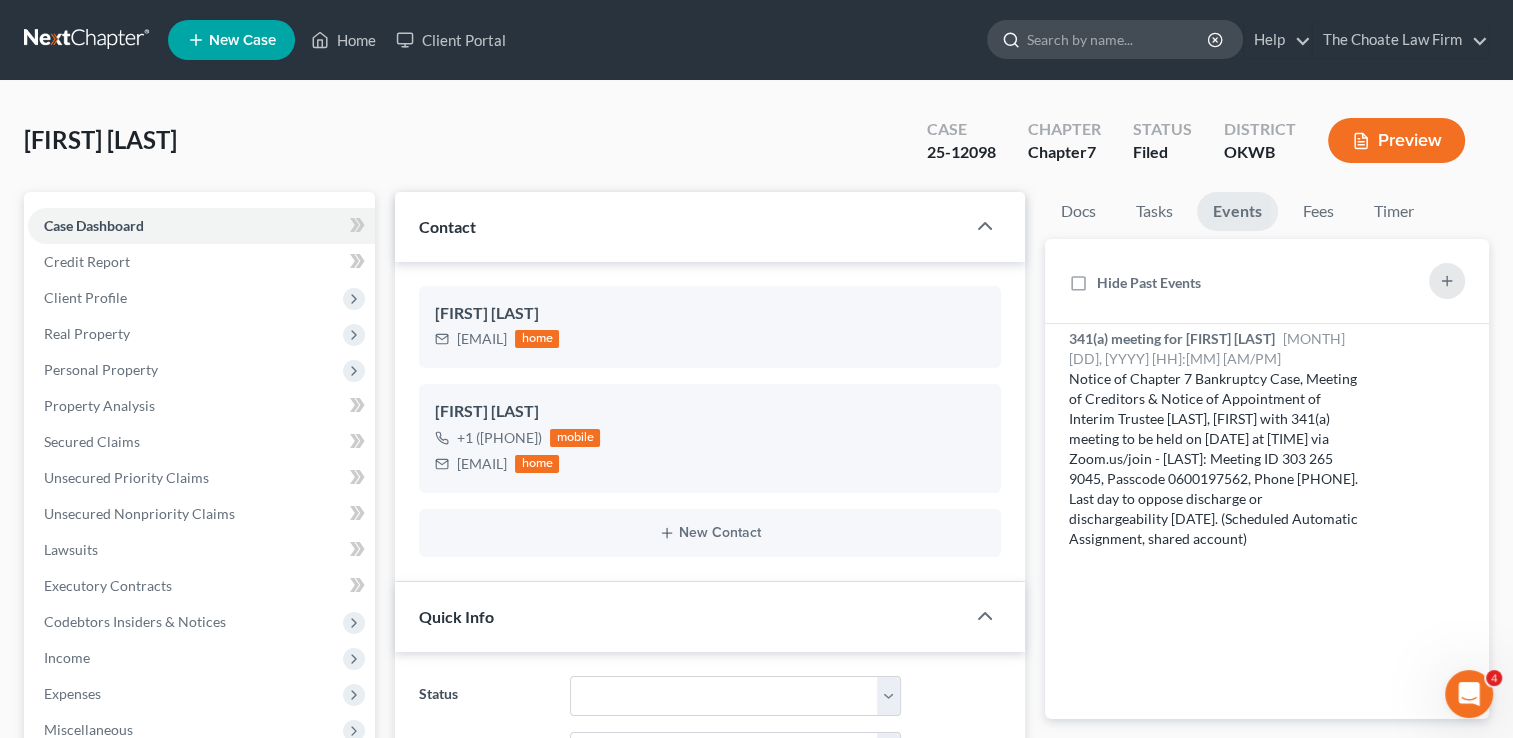 click at bounding box center [1118, 39] 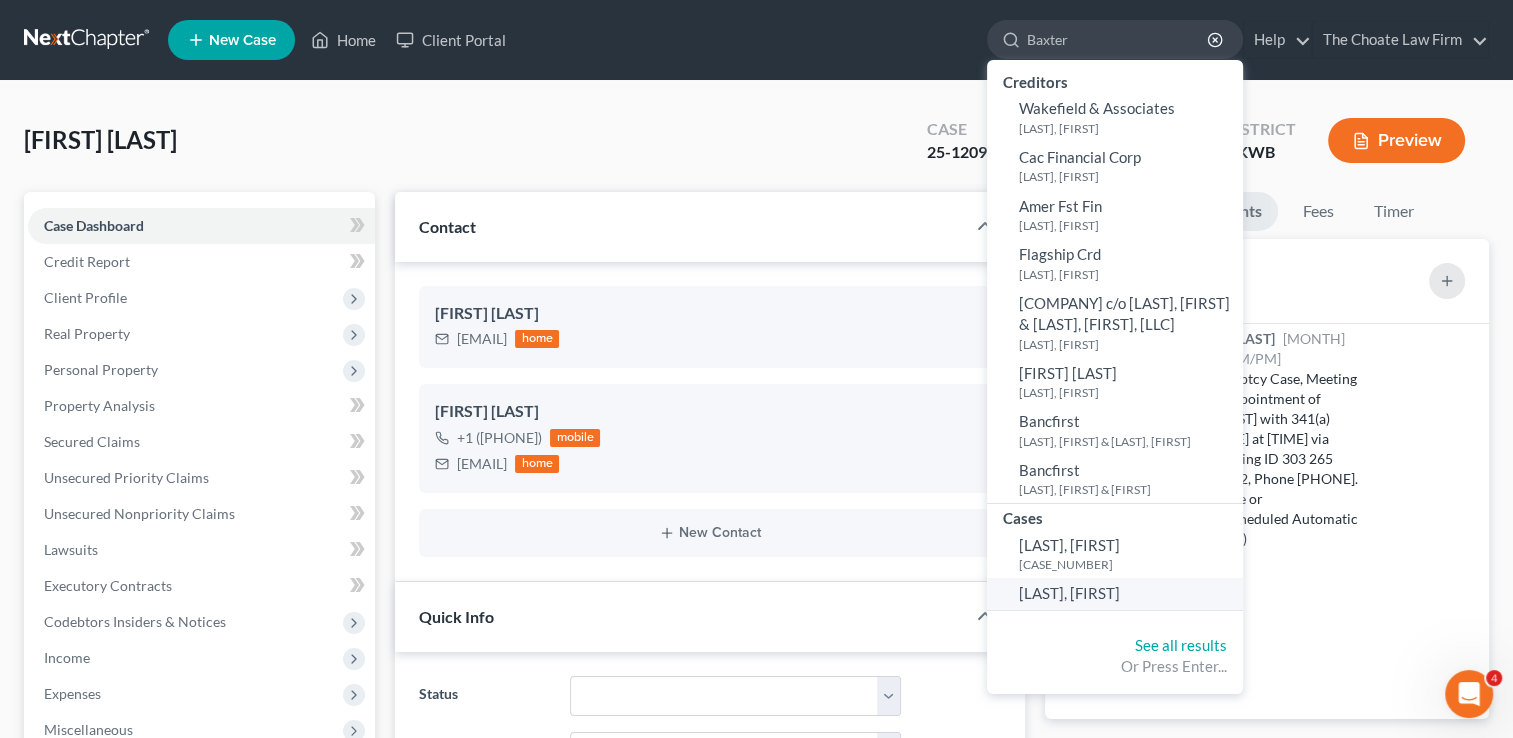 type on "Baxter" 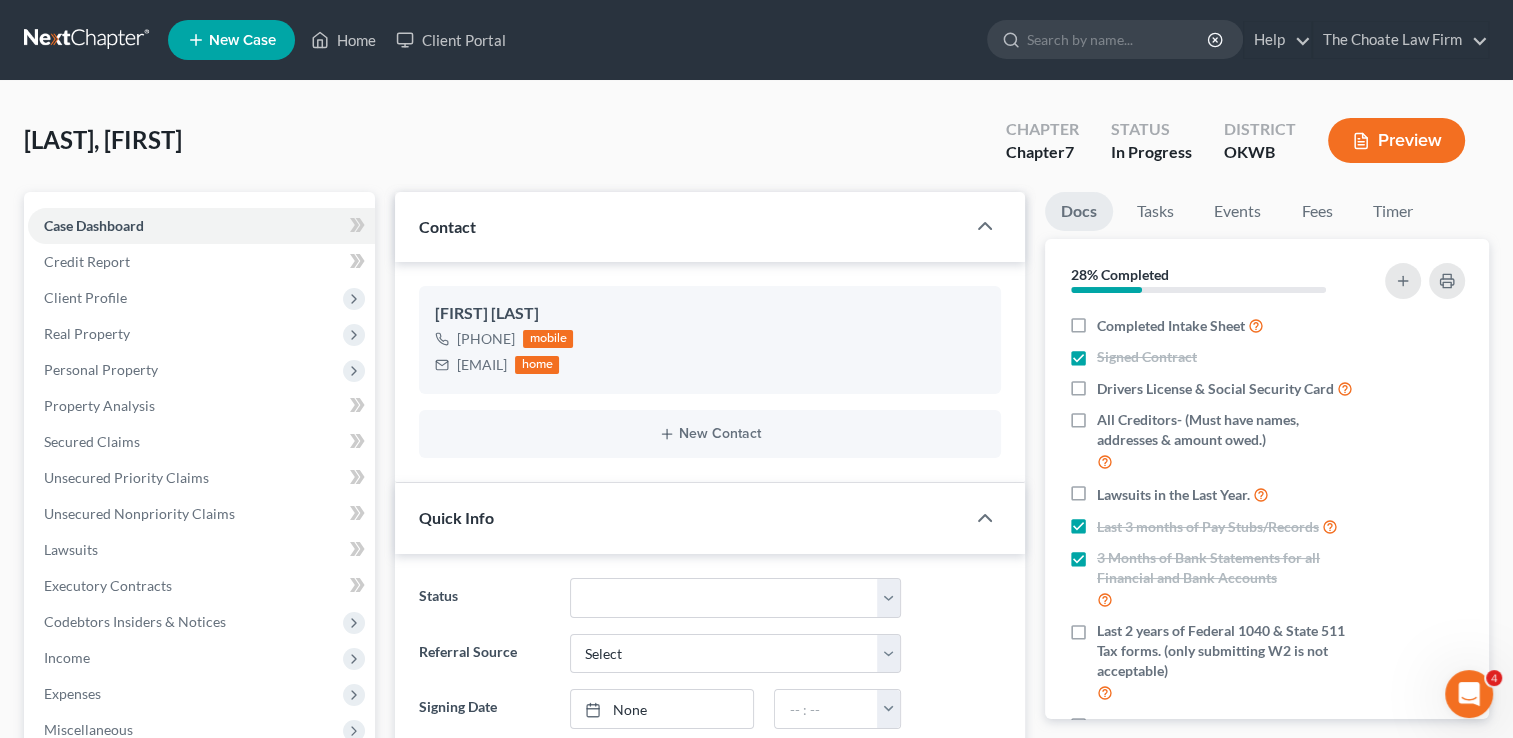 scroll, scrollTop: 54, scrollLeft: 0, axis: vertical 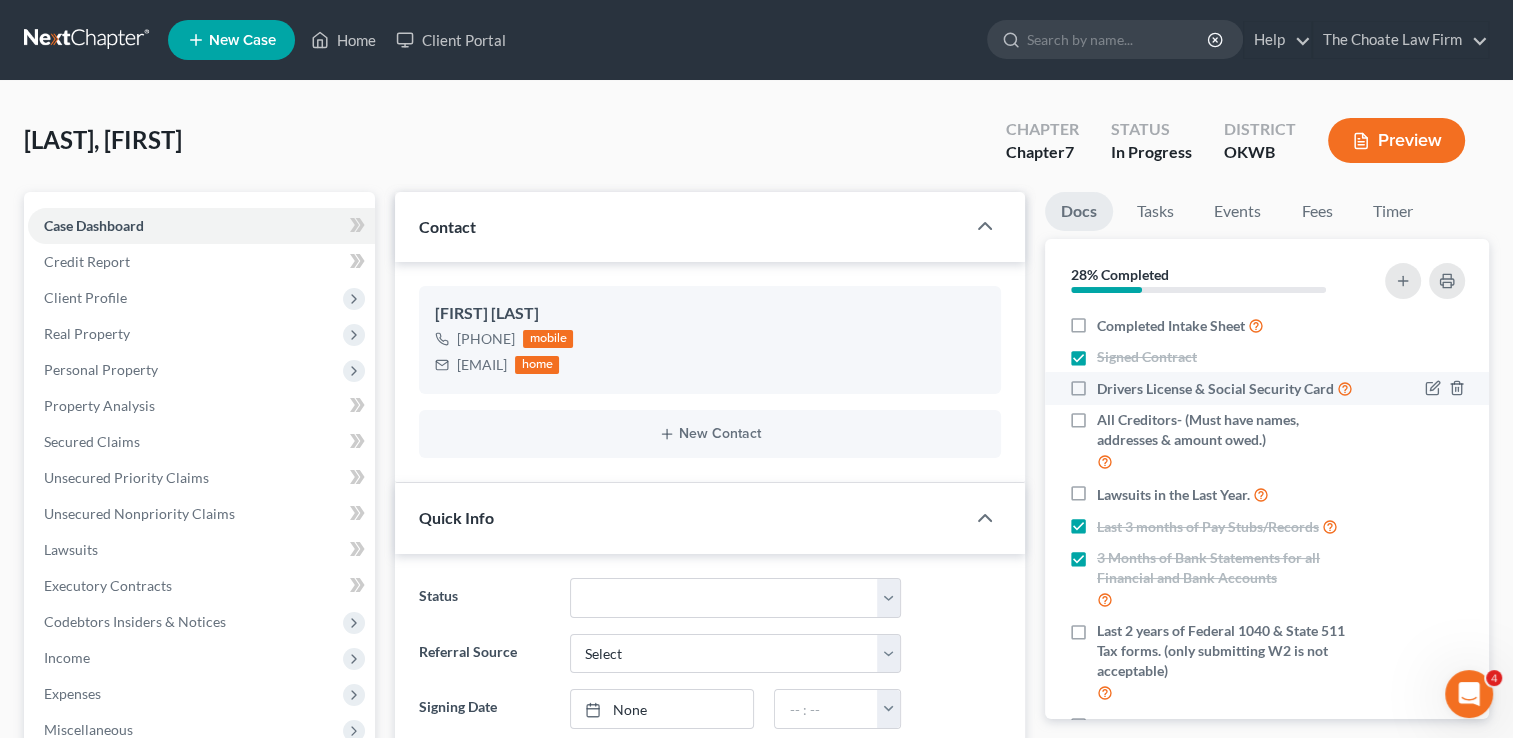 click on "Drivers License & Social Security Card" at bounding box center (1225, 388) 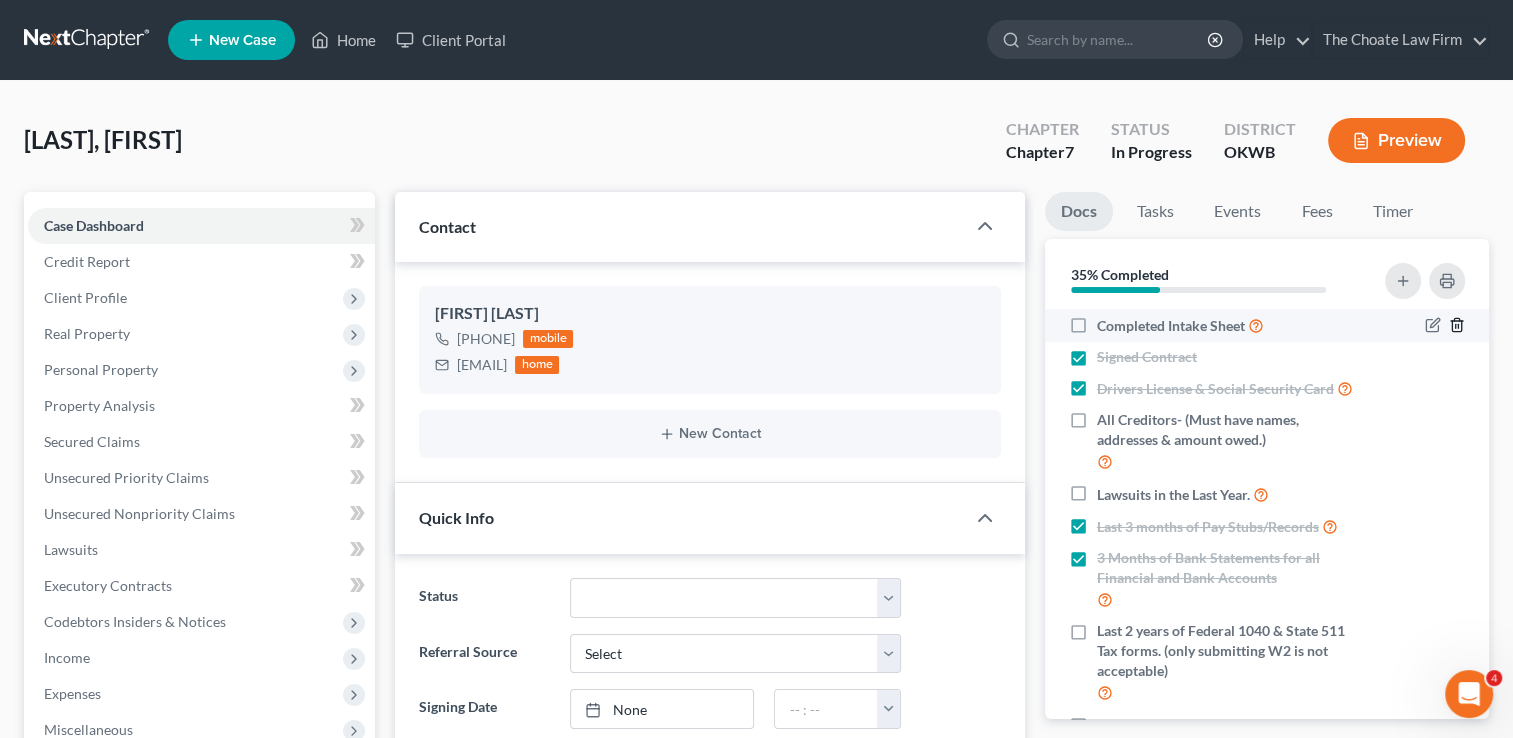 click 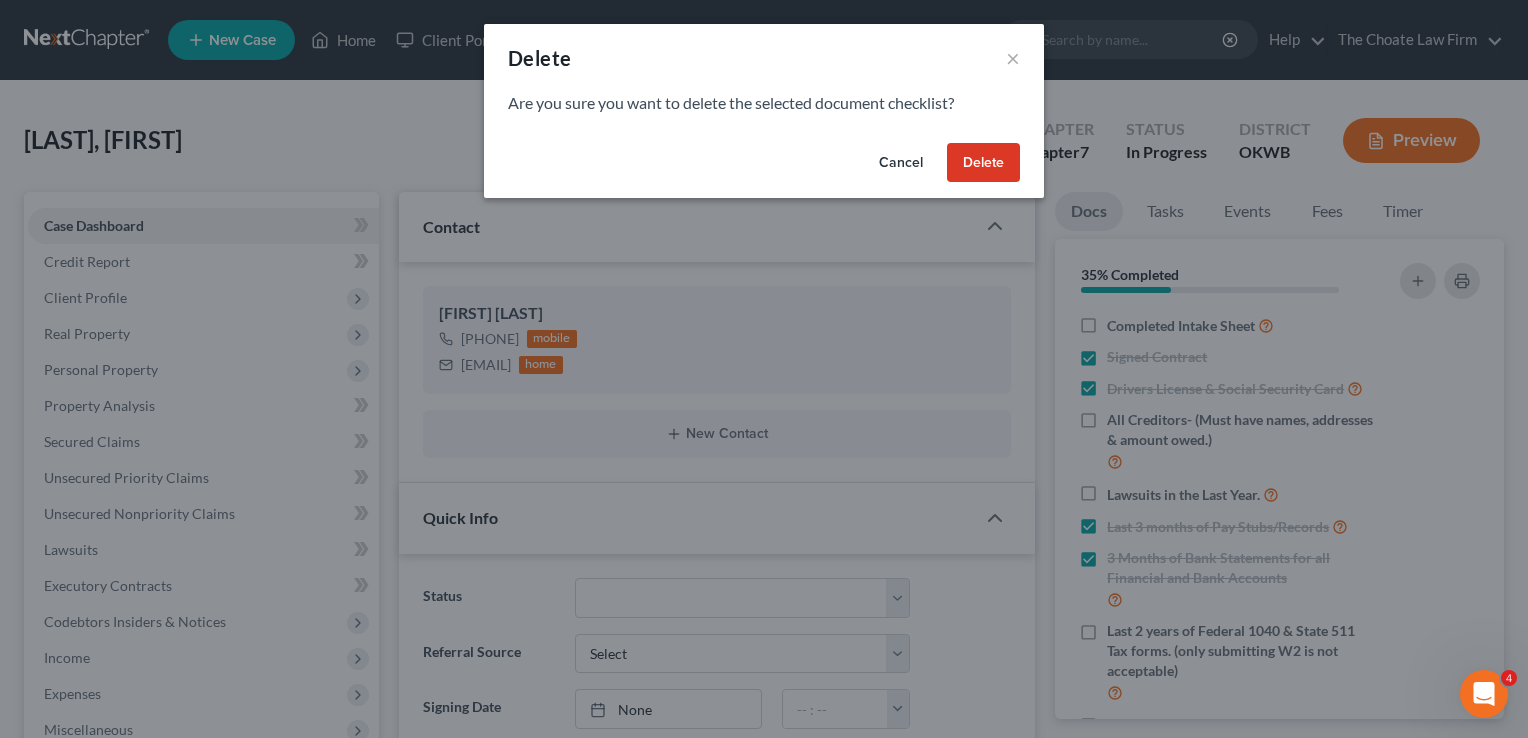 click on "Delete" at bounding box center (983, 163) 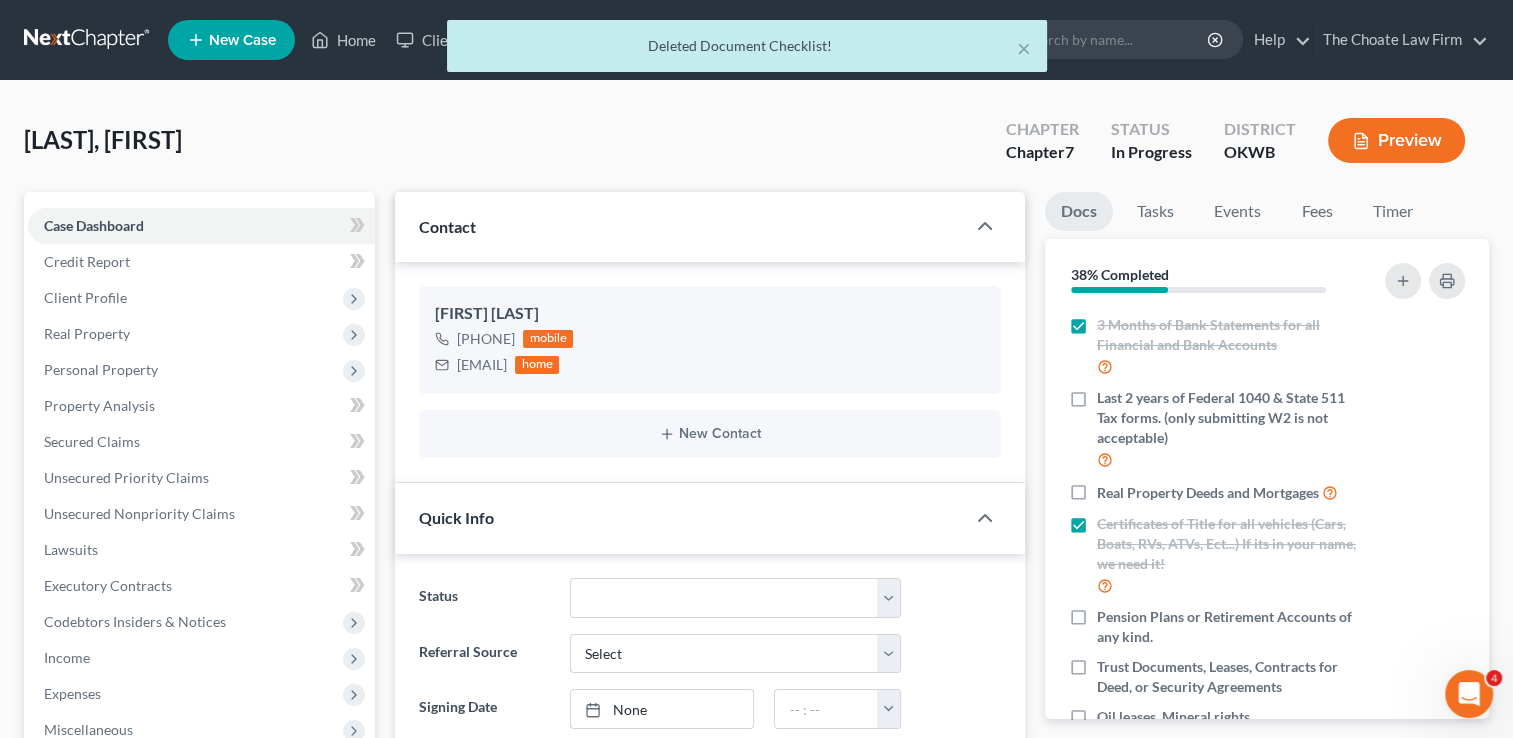 scroll, scrollTop: 295, scrollLeft: 0, axis: vertical 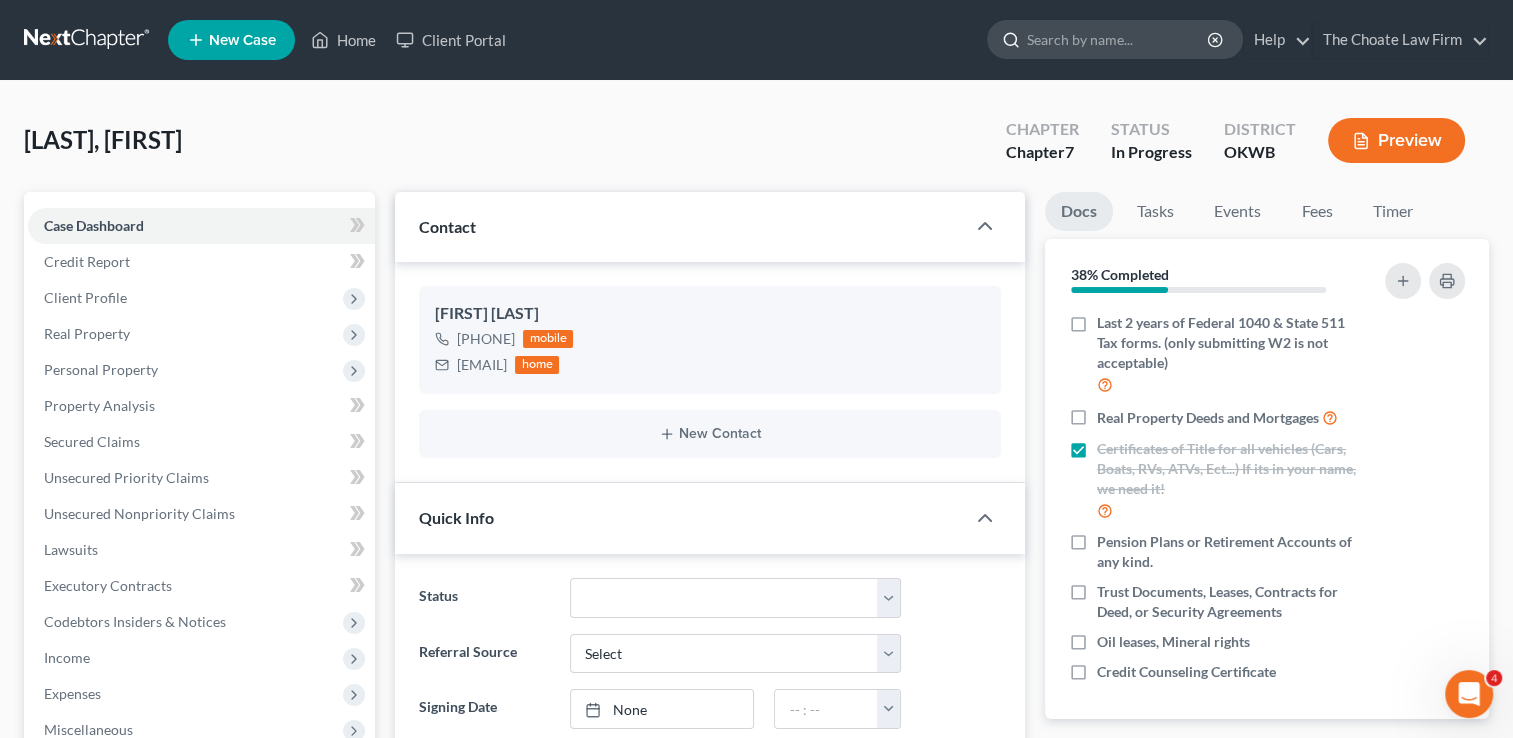 click at bounding box center [1118, 39] 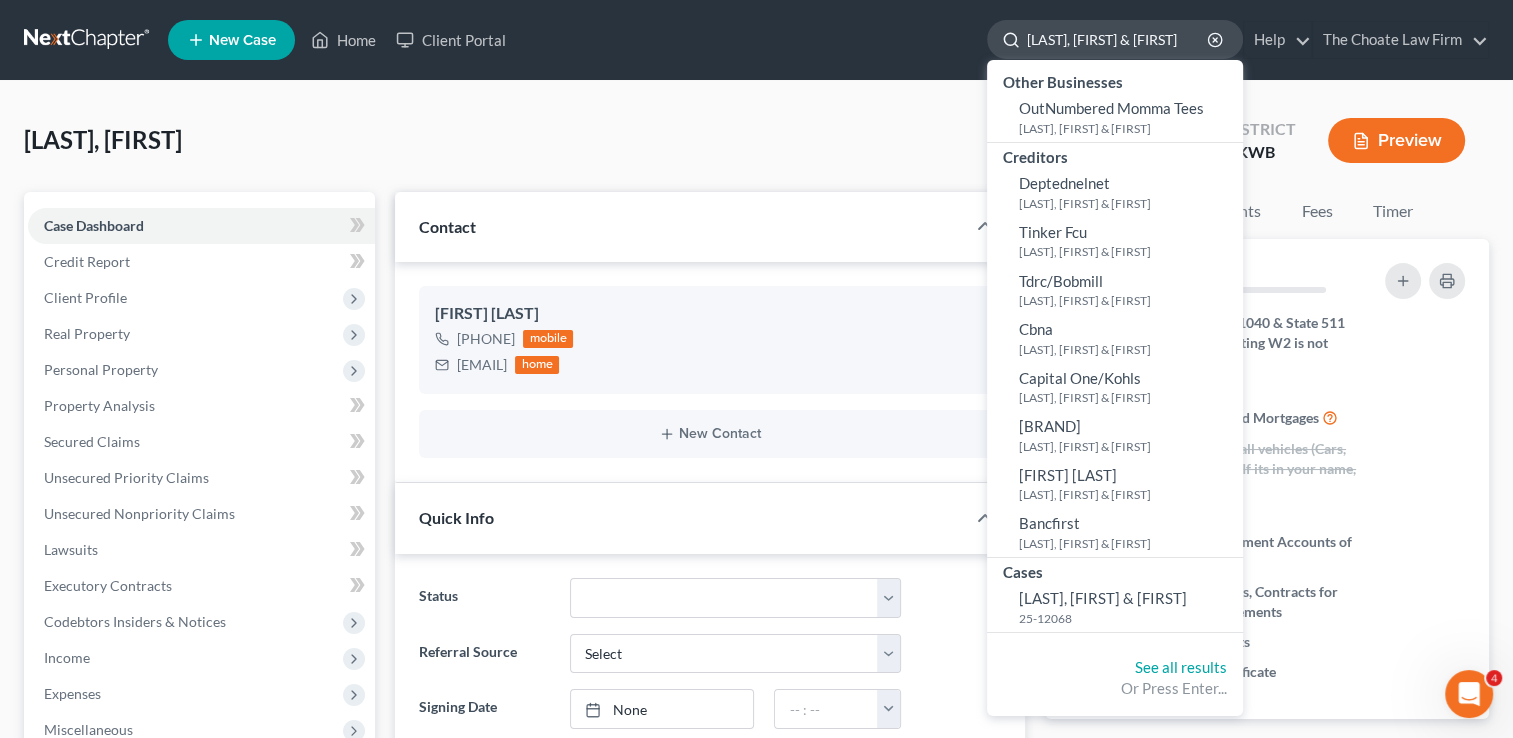 scroll, scrollTop: 0, scrollLeft: 26, axis: horizontal 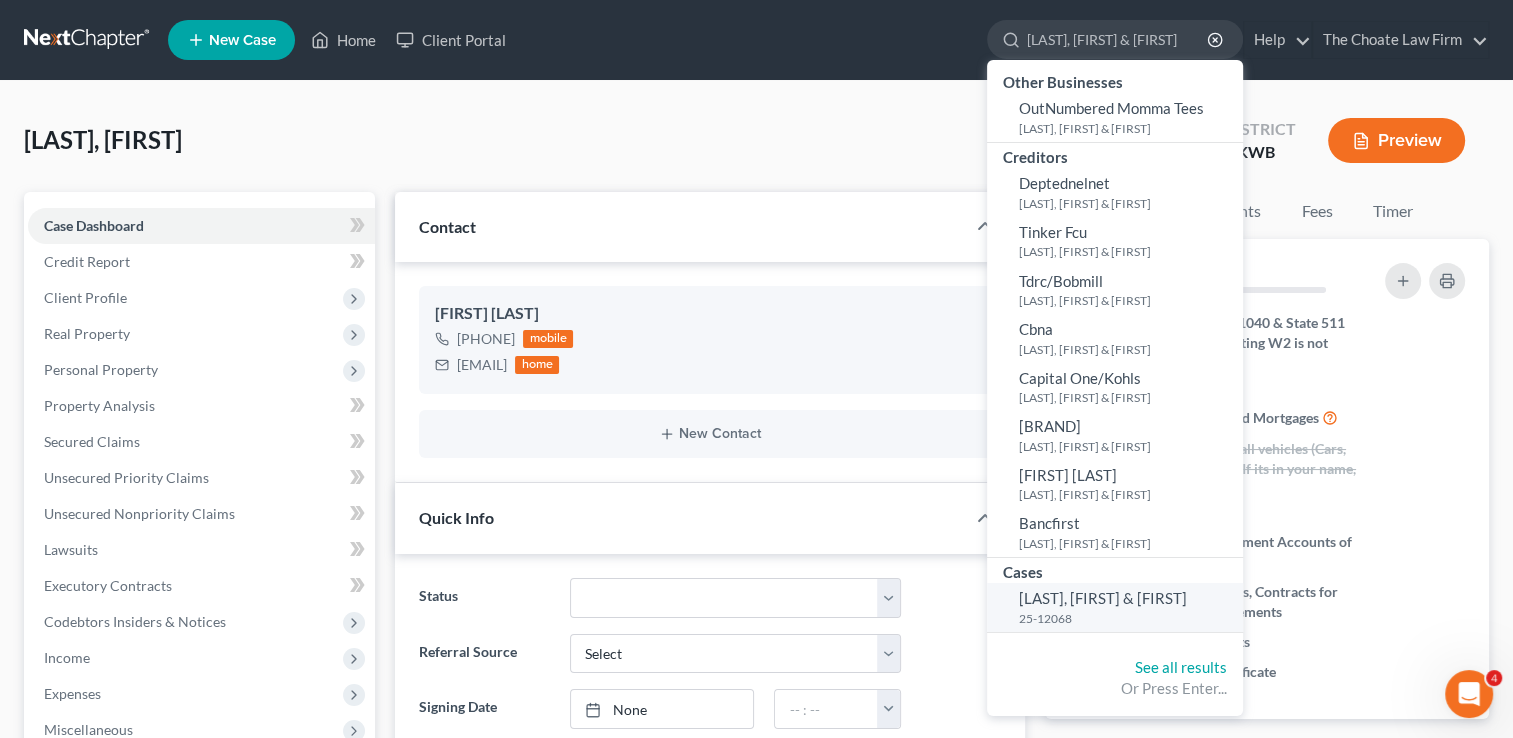 type on "[LAST], [FIRST] & [FIRST]" 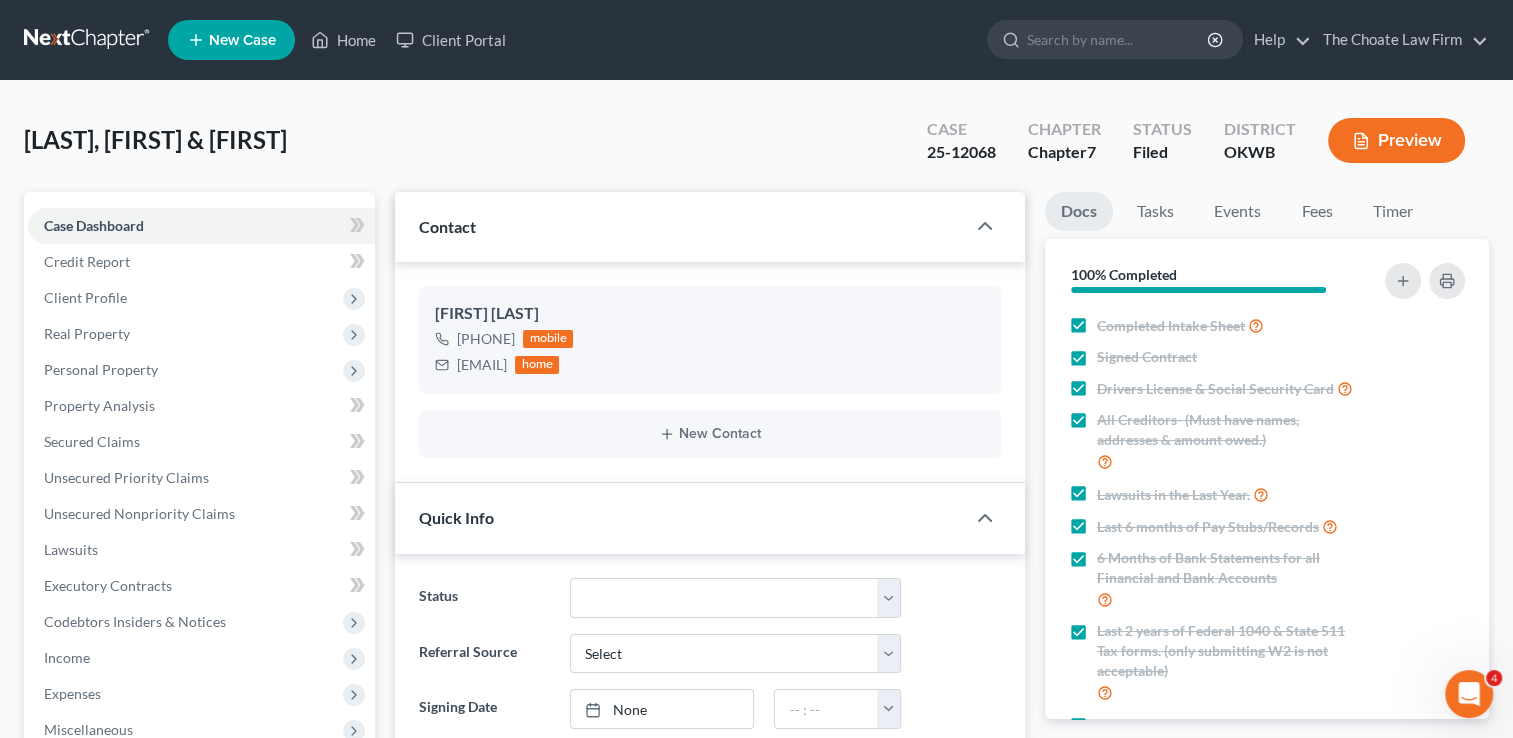 scroll, scrollTop: 940, scrollLeft: 0, axis: vertical 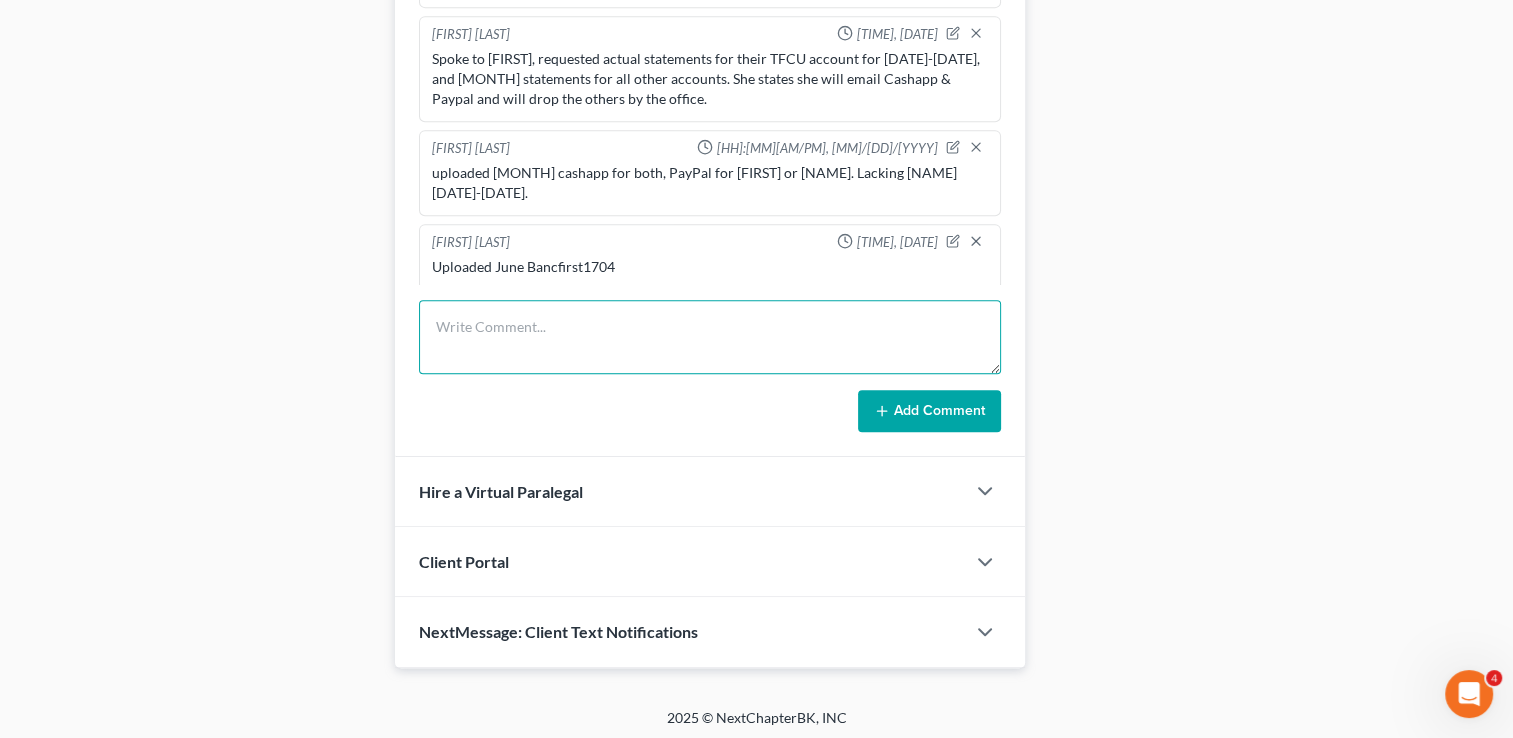 click at bounding box center (710, 337) 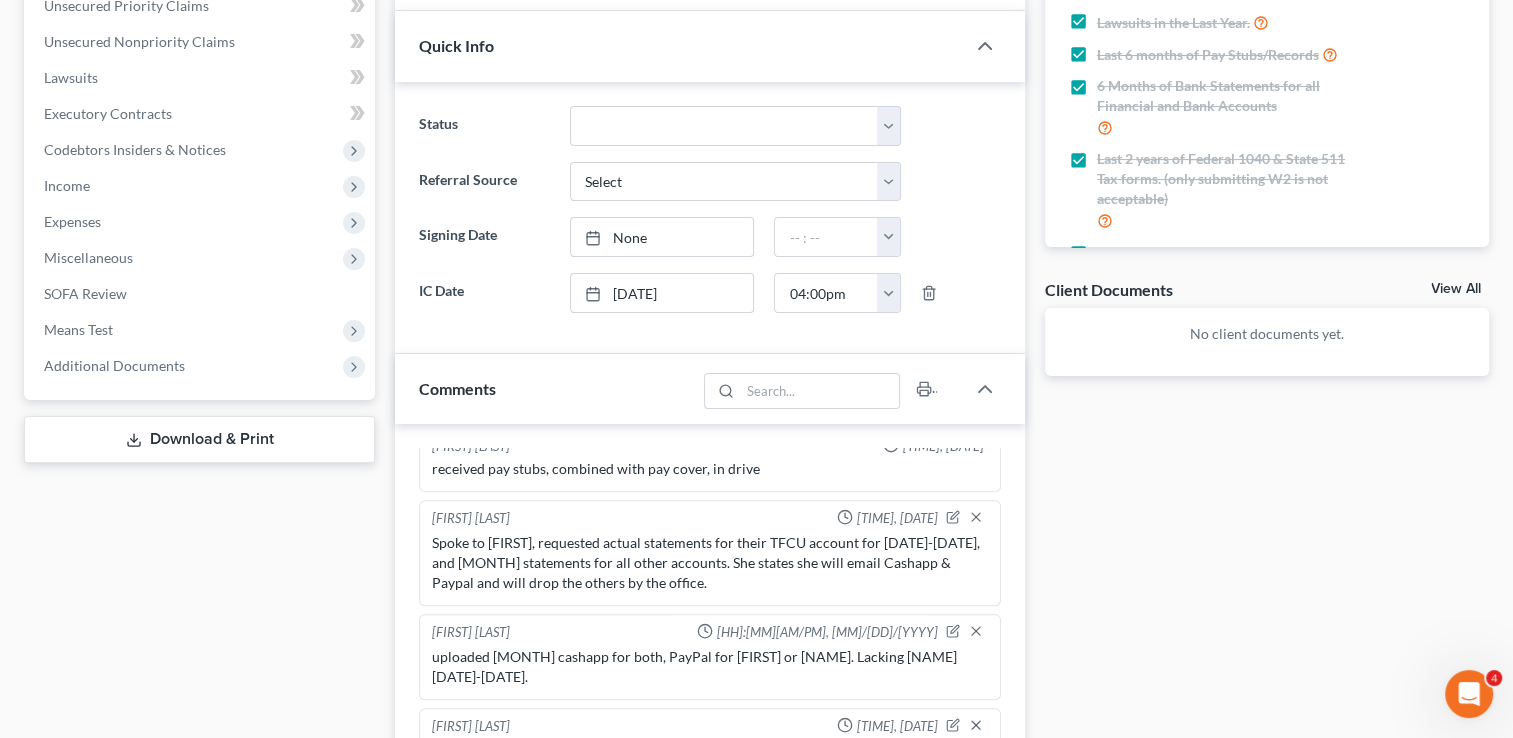 scroll, scrollTop: 56, scrollLeft: 0, axis: vertical 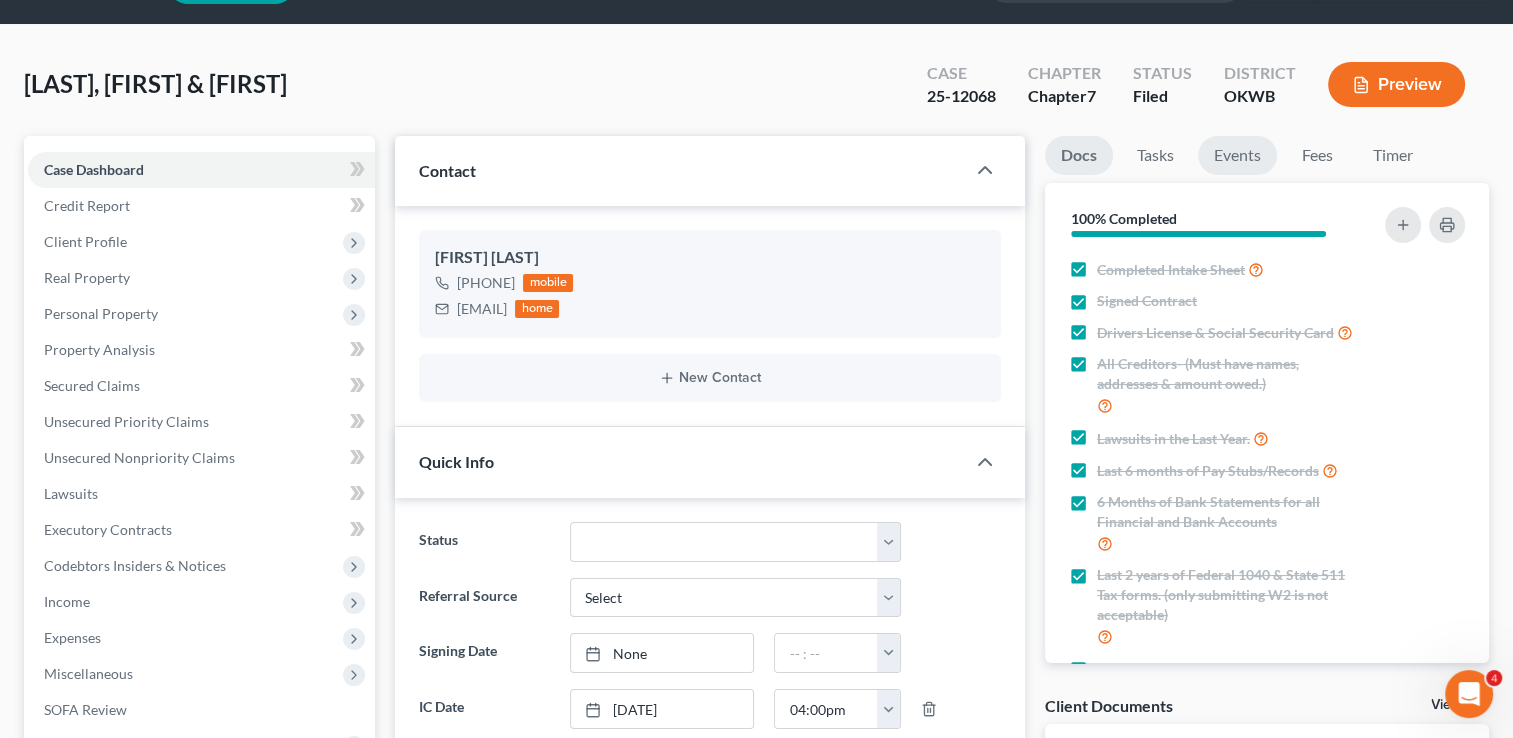 click on "Events" at bounding box center [1237, 155] 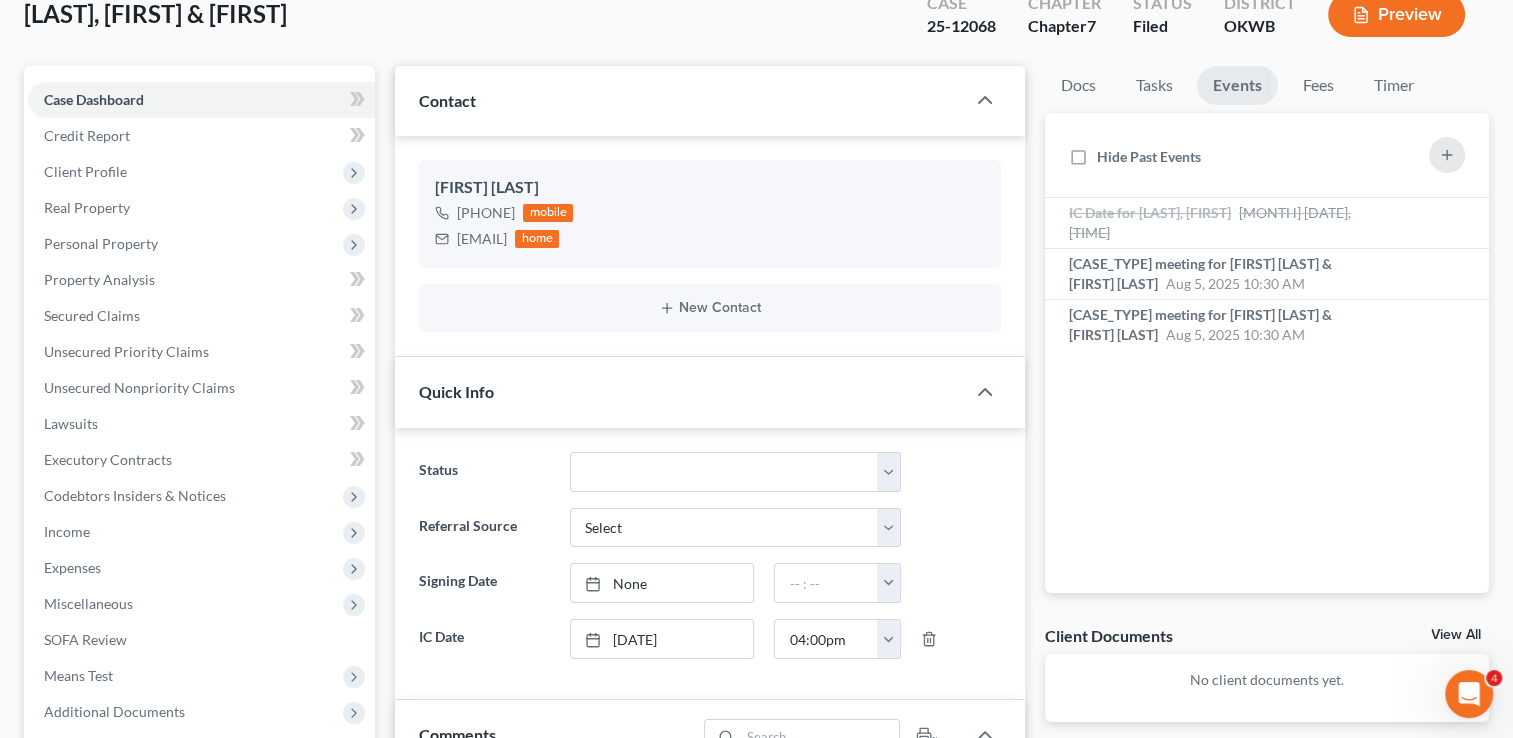 scroll, scrollTop: 156, scrollLeft: 0, axis: vertical 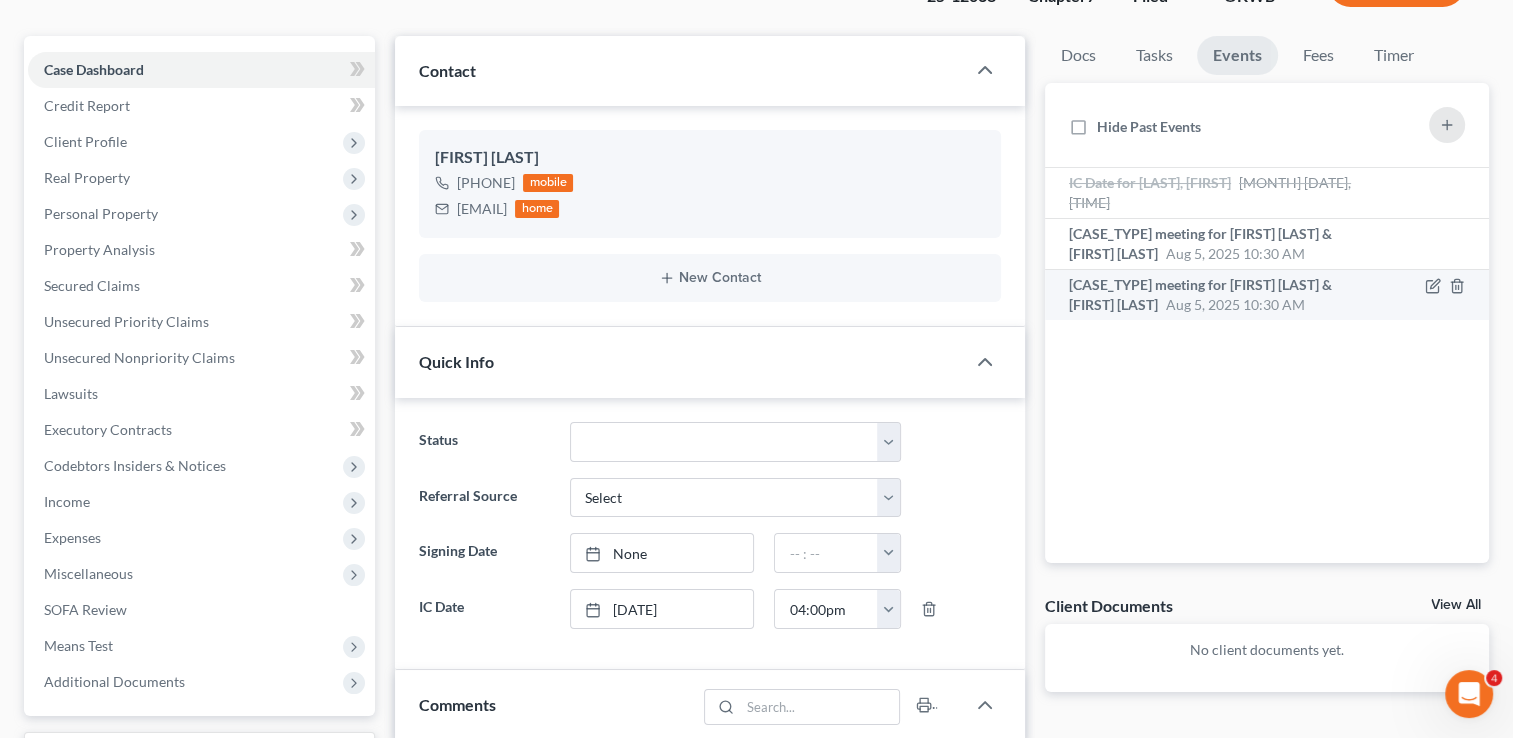 click on "[CASE_TYPE] meeting for [FIRST] [LAST] & [FIRST] [LAST]" at bounding box center (1200, 294) 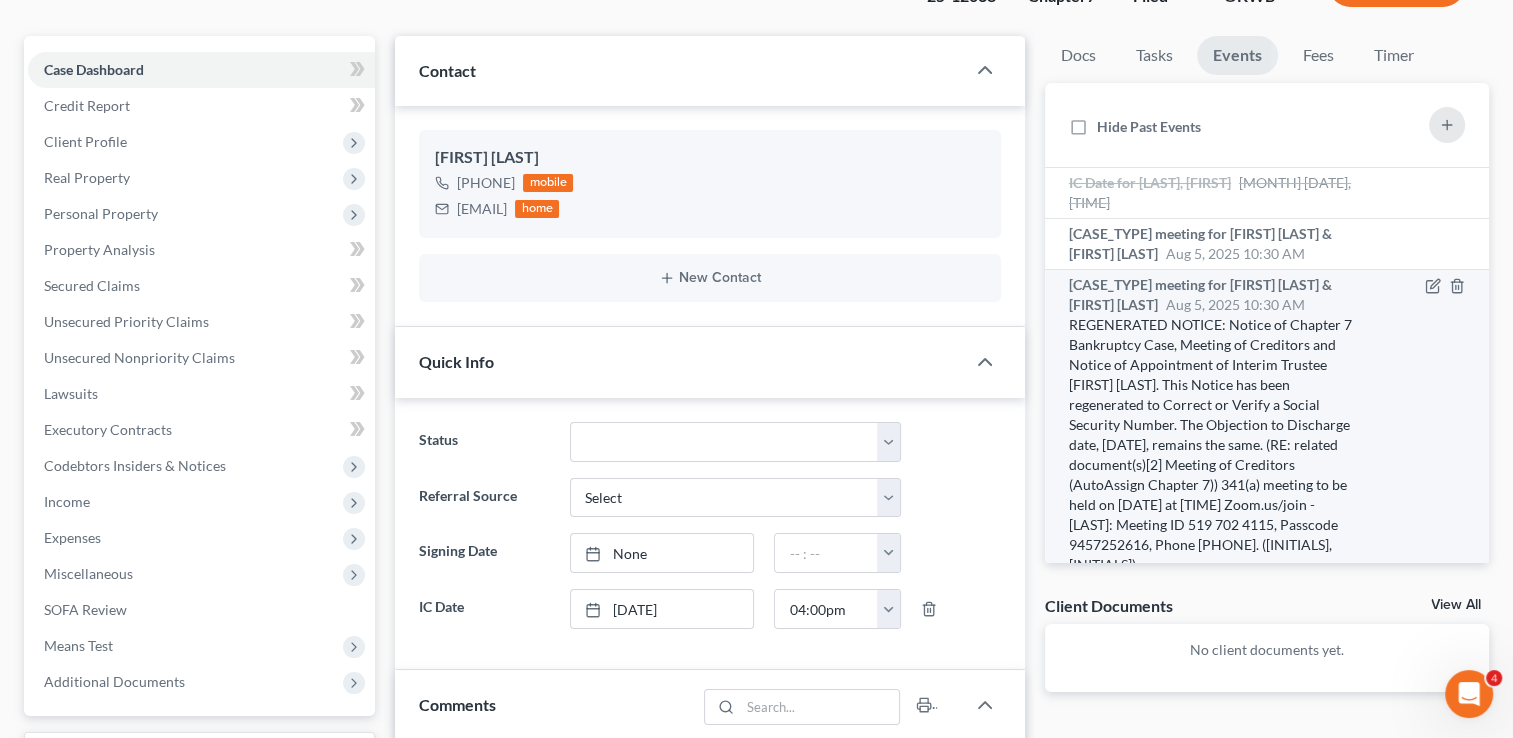 scroll, scrollTop: 72, scrollLeft: 0, axis: vertical 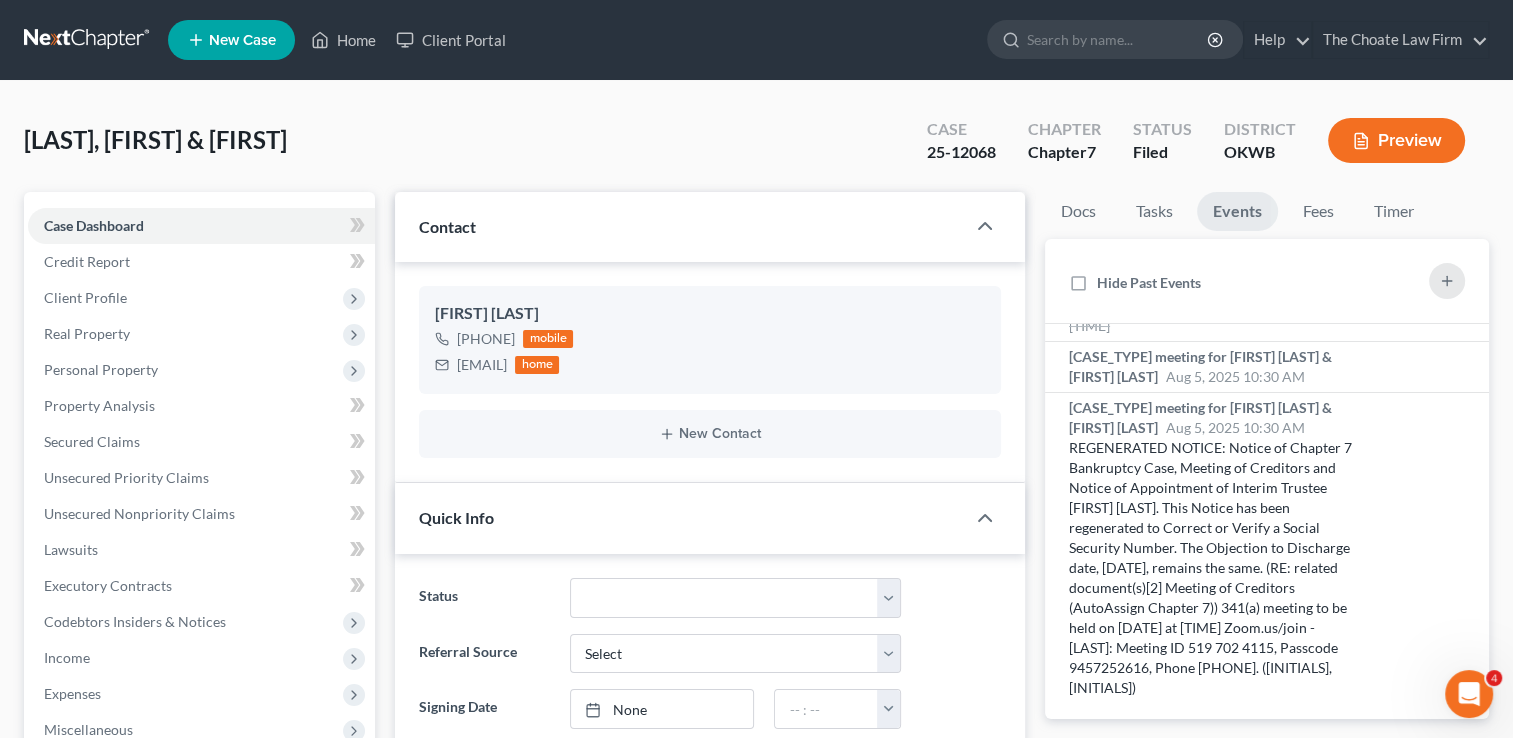click on "25-12068" at bounding box center (961, 152) 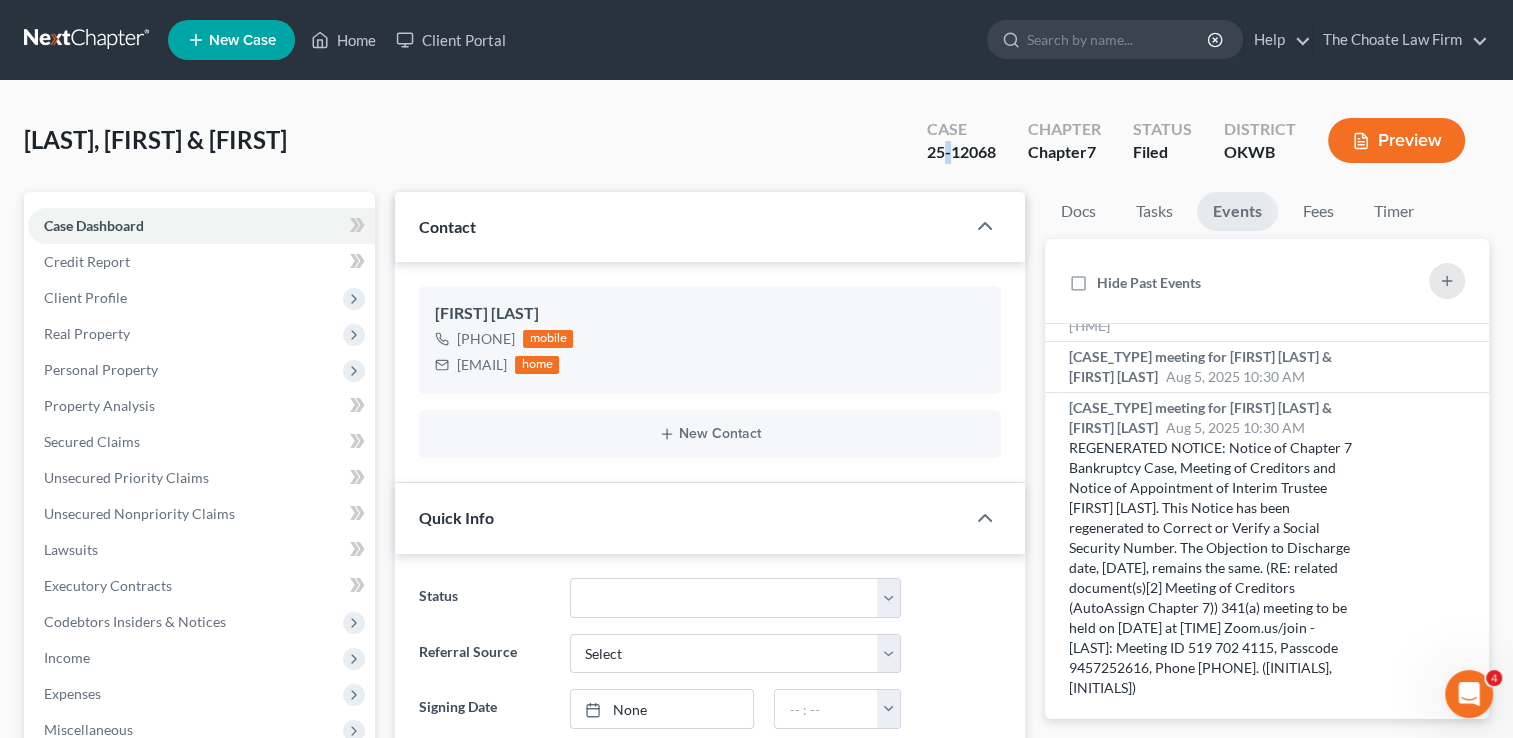 click on "25-12068" at bounding box center [961, 152] 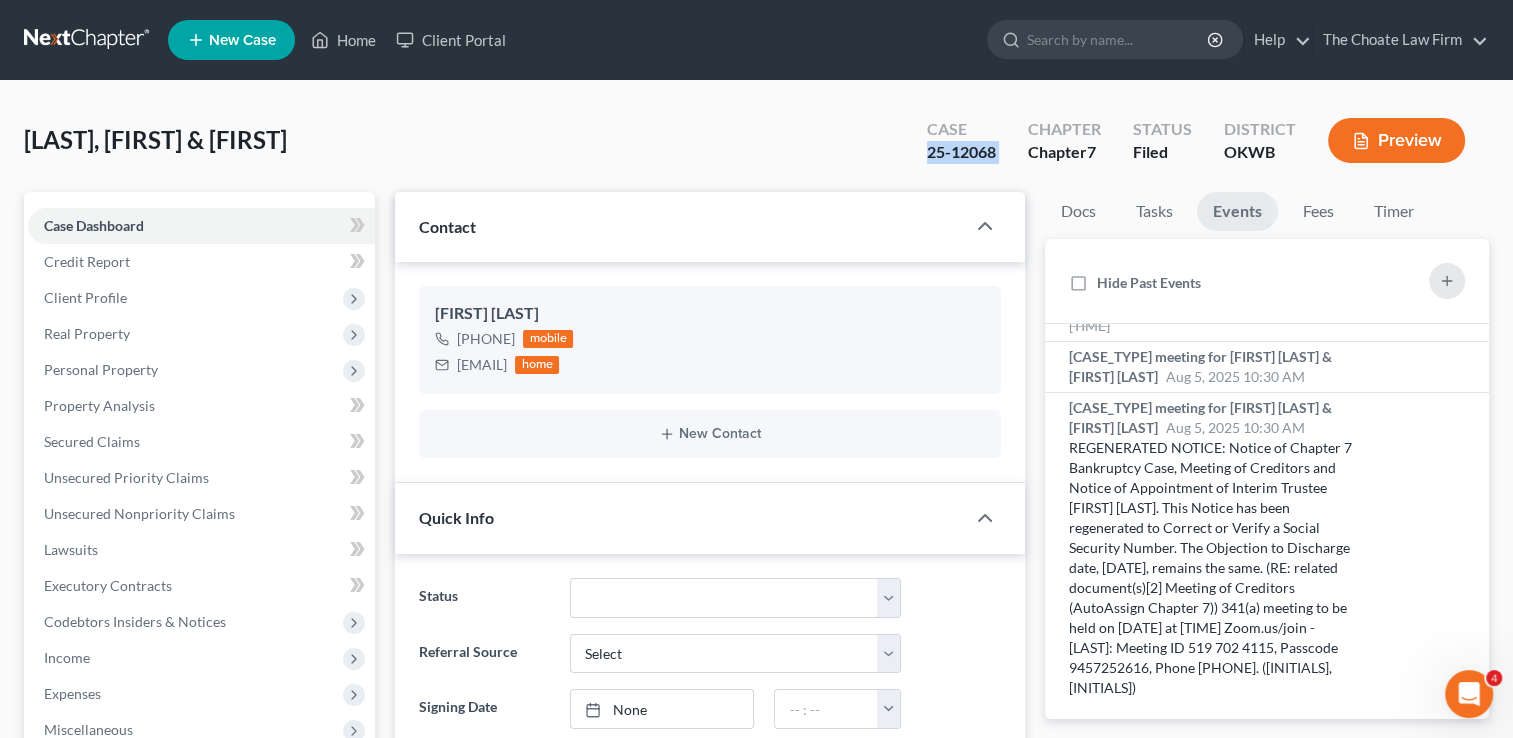 click on "25-12068" at bounding box center (961, 152) 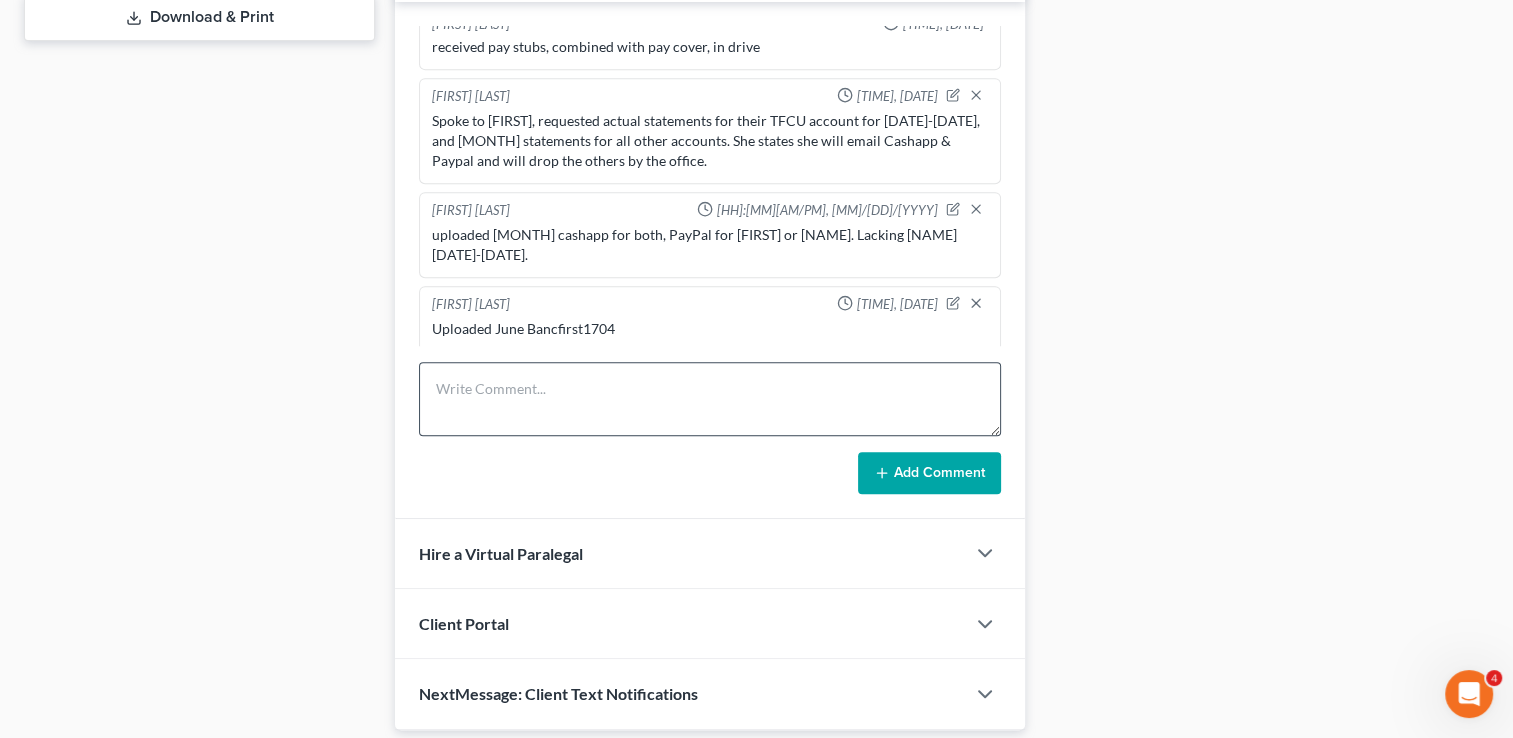 scroll, scrollTop: 956, scrollLeft: 0, axis: vertical 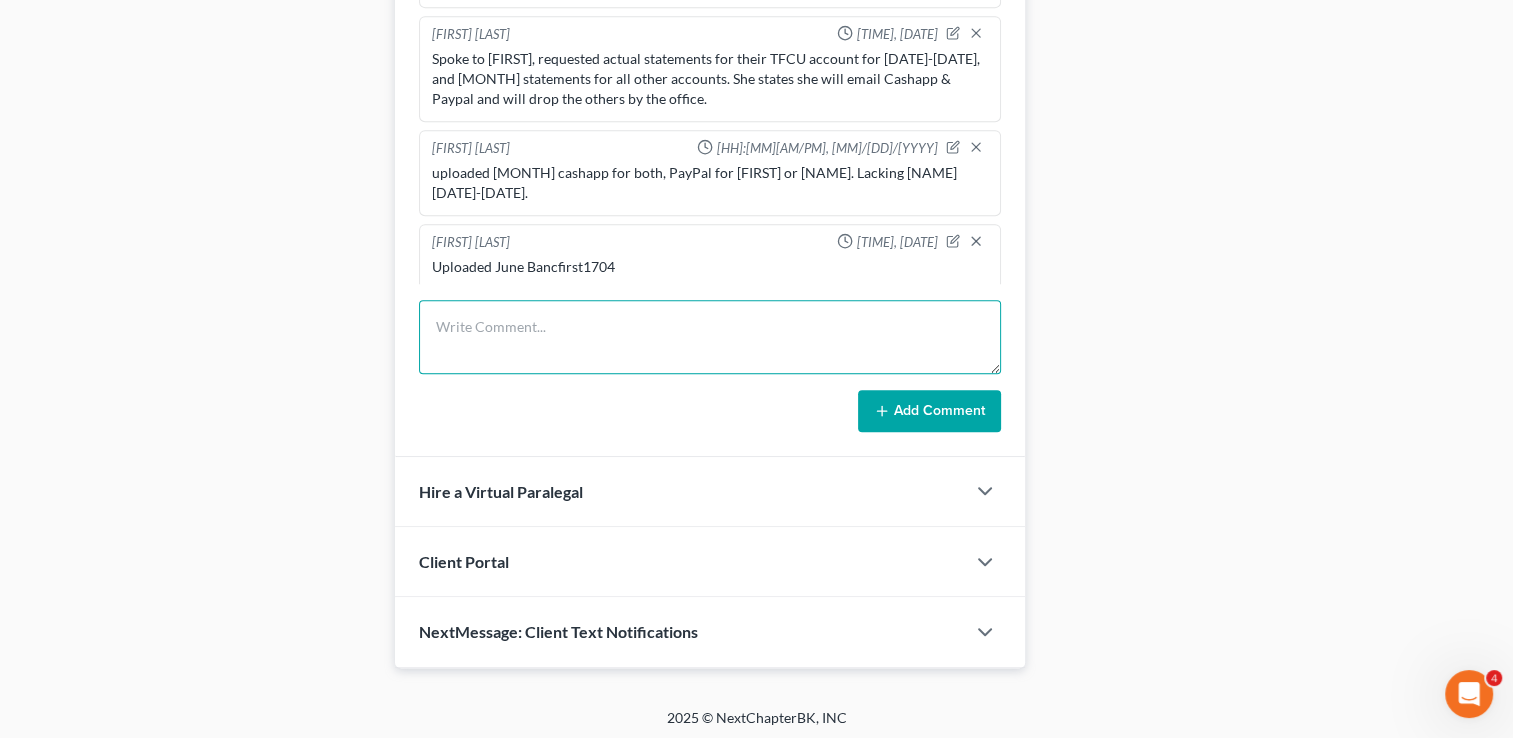 click at bounding box center [710, 337] 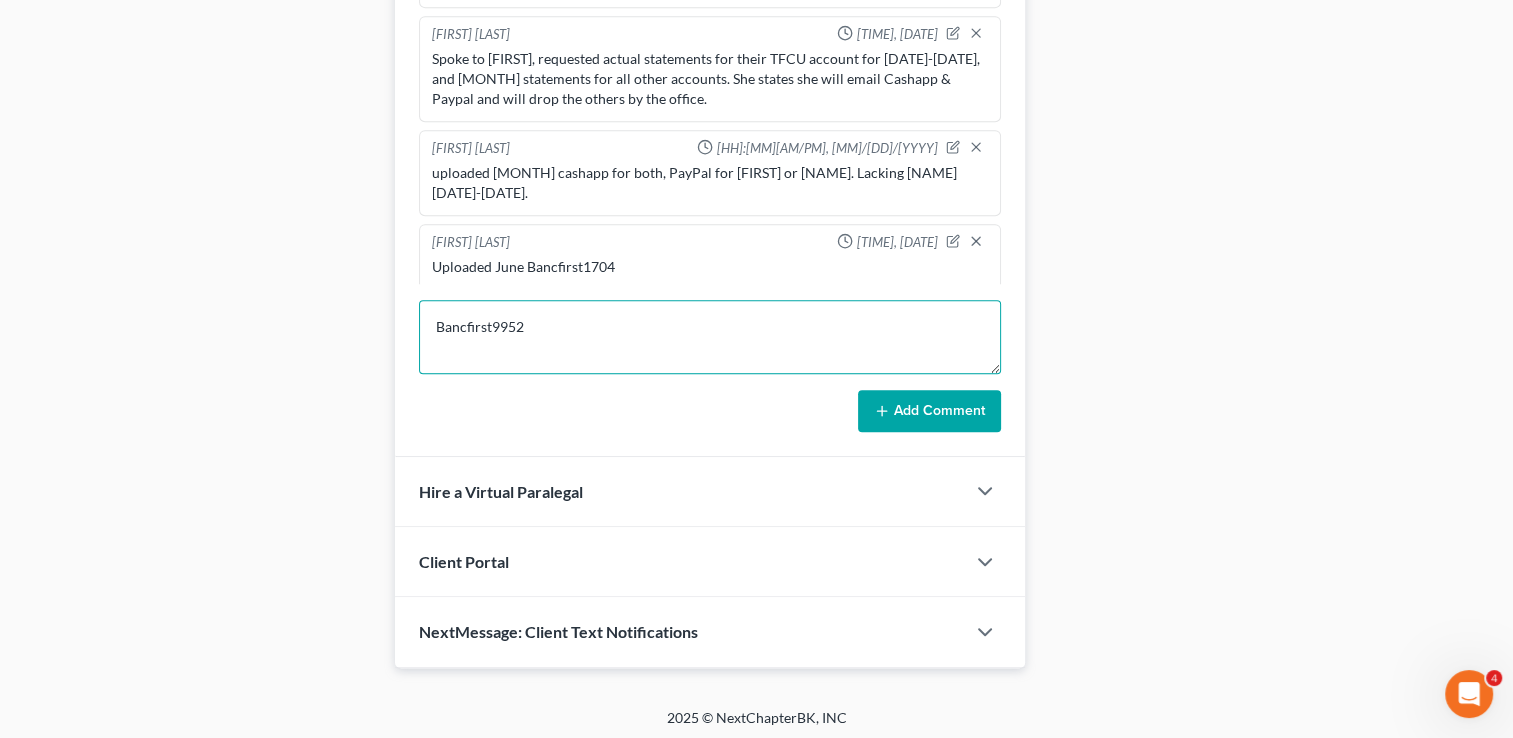click on "Bancfirst9952" at bounding box center [710, 337] 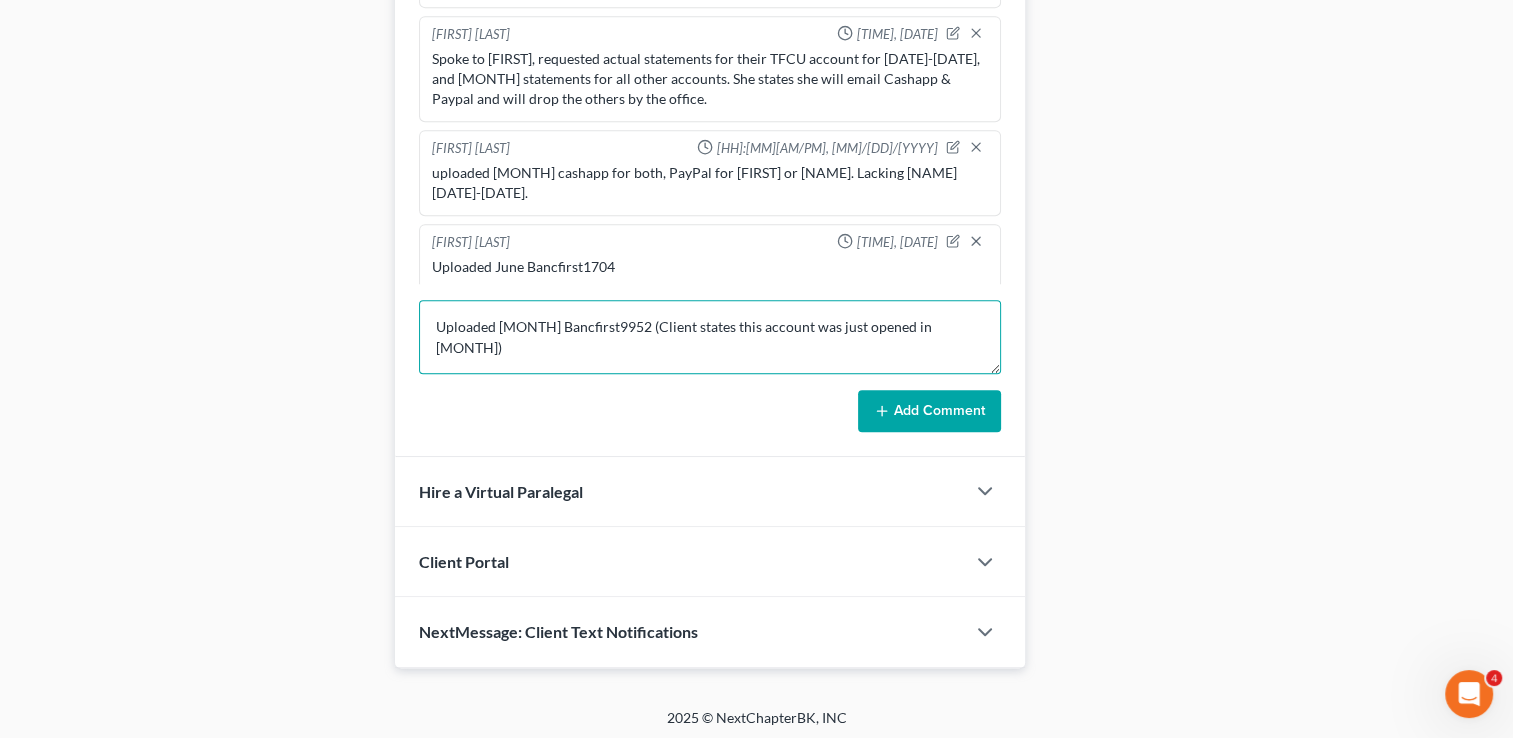 type on "Uploaded [MONTH] Bancfirst9952 (Client states this account was just opened in [MONTH])" 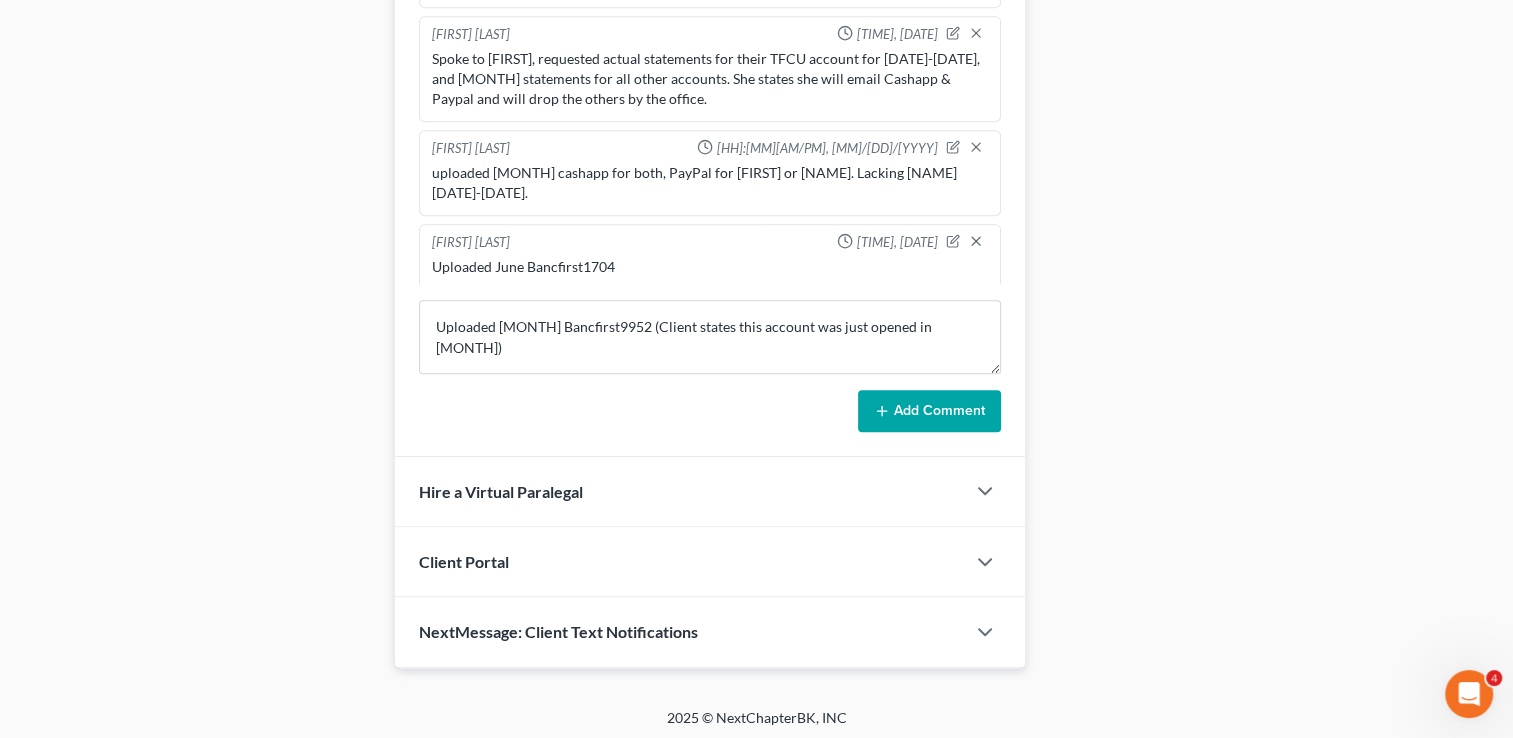click on "Add Comment" at bounding box center [929, 411] 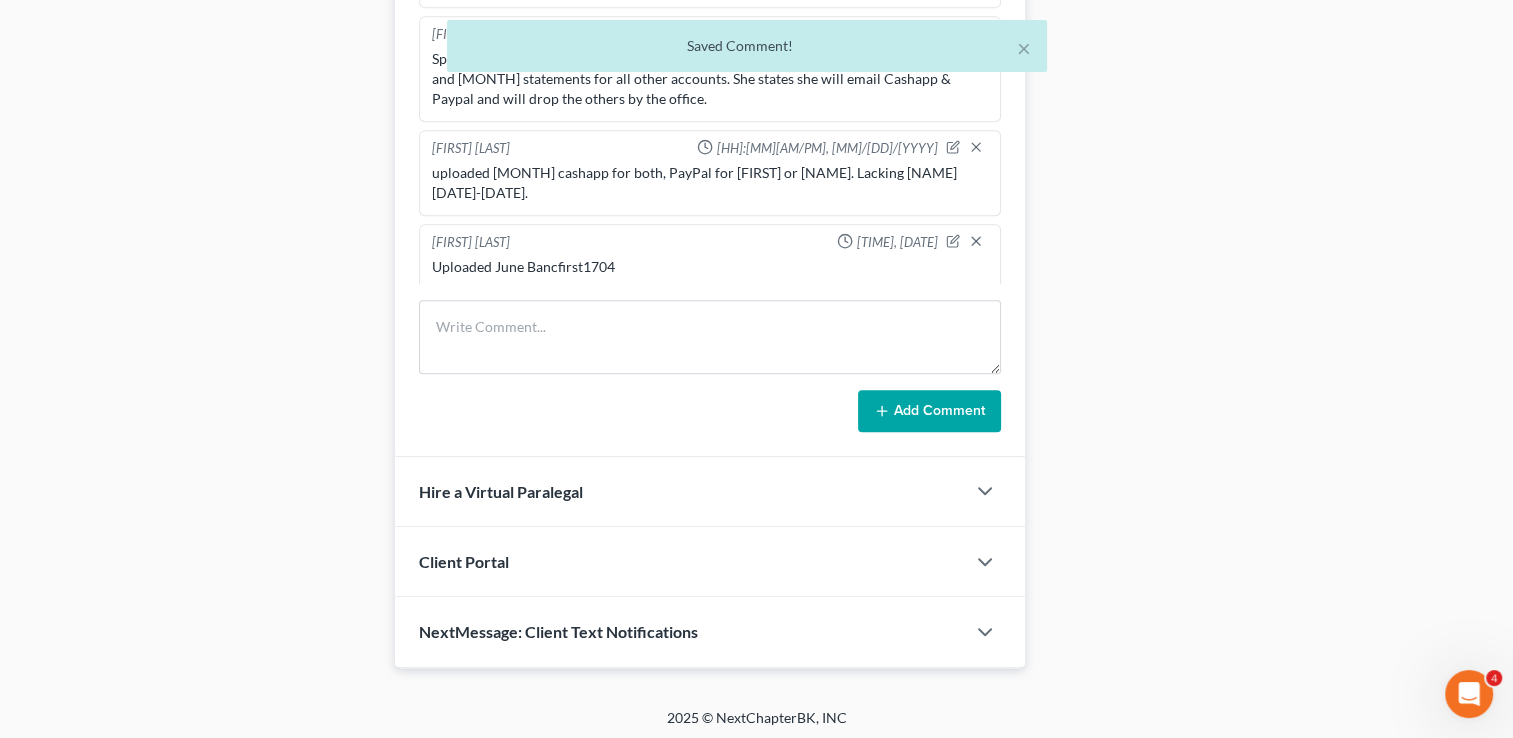 scroll, scrollTop: 1013, scrollLeft: 0, axis: vertical 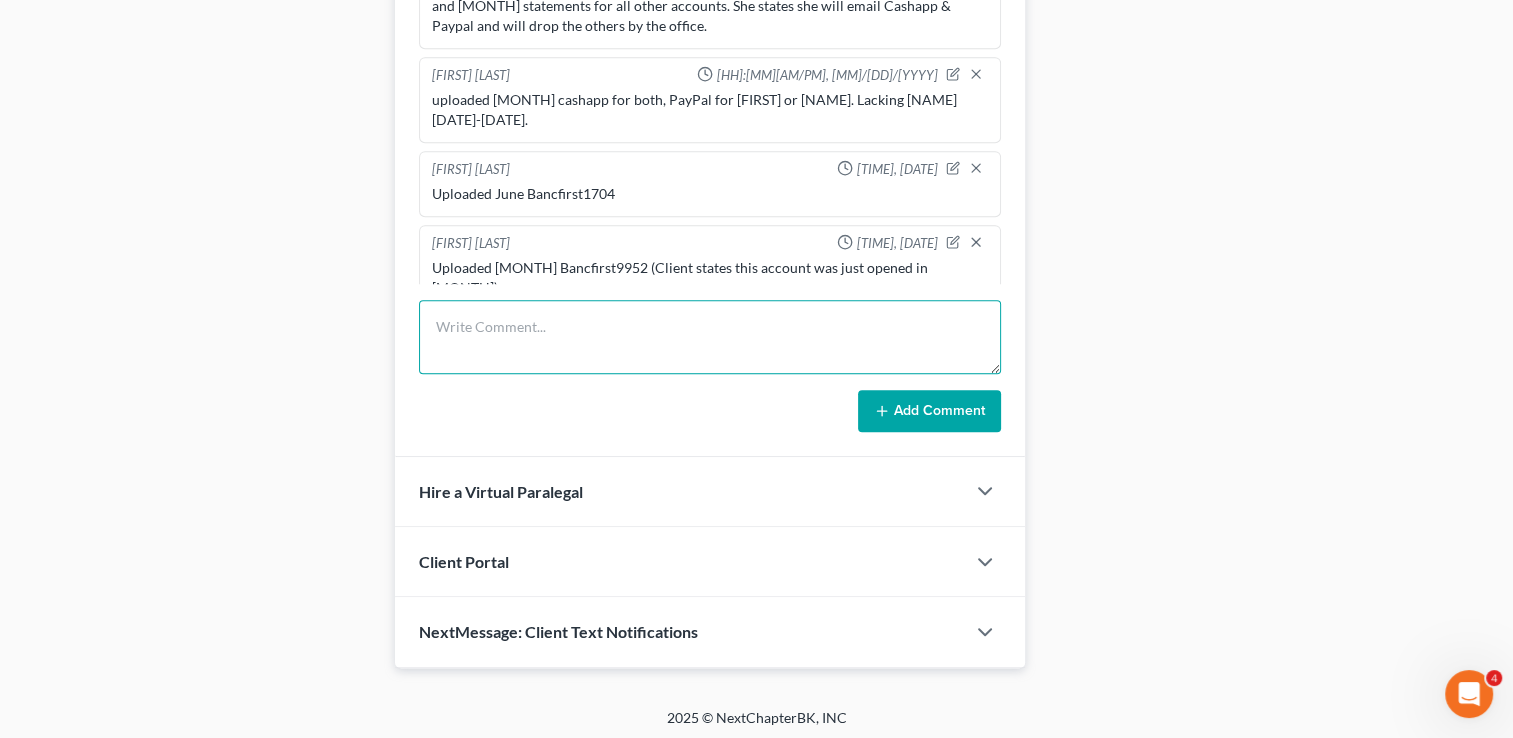 click at bounding box center [710, 337] 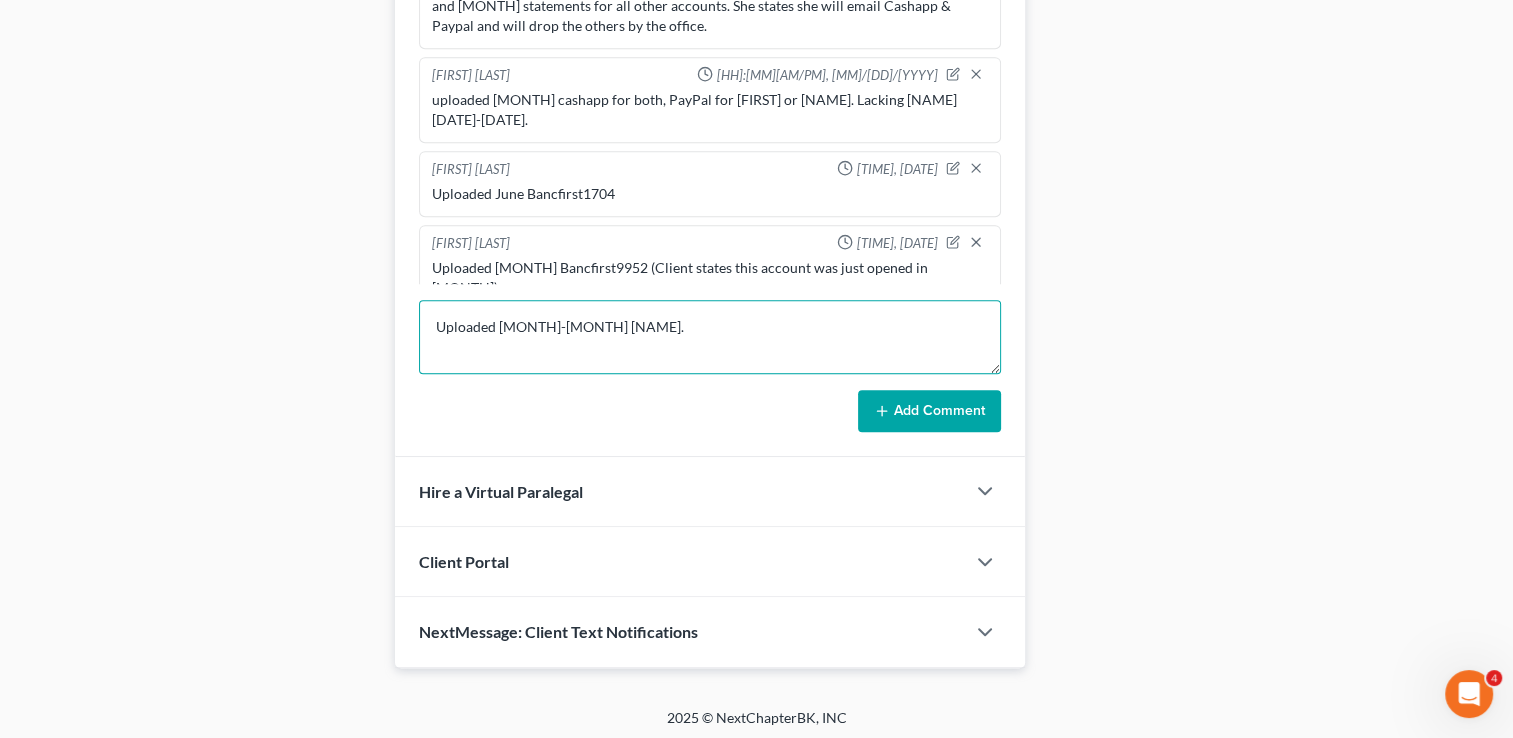 type on "Uploaded [MONTH]-[MONTH] [NAME]." 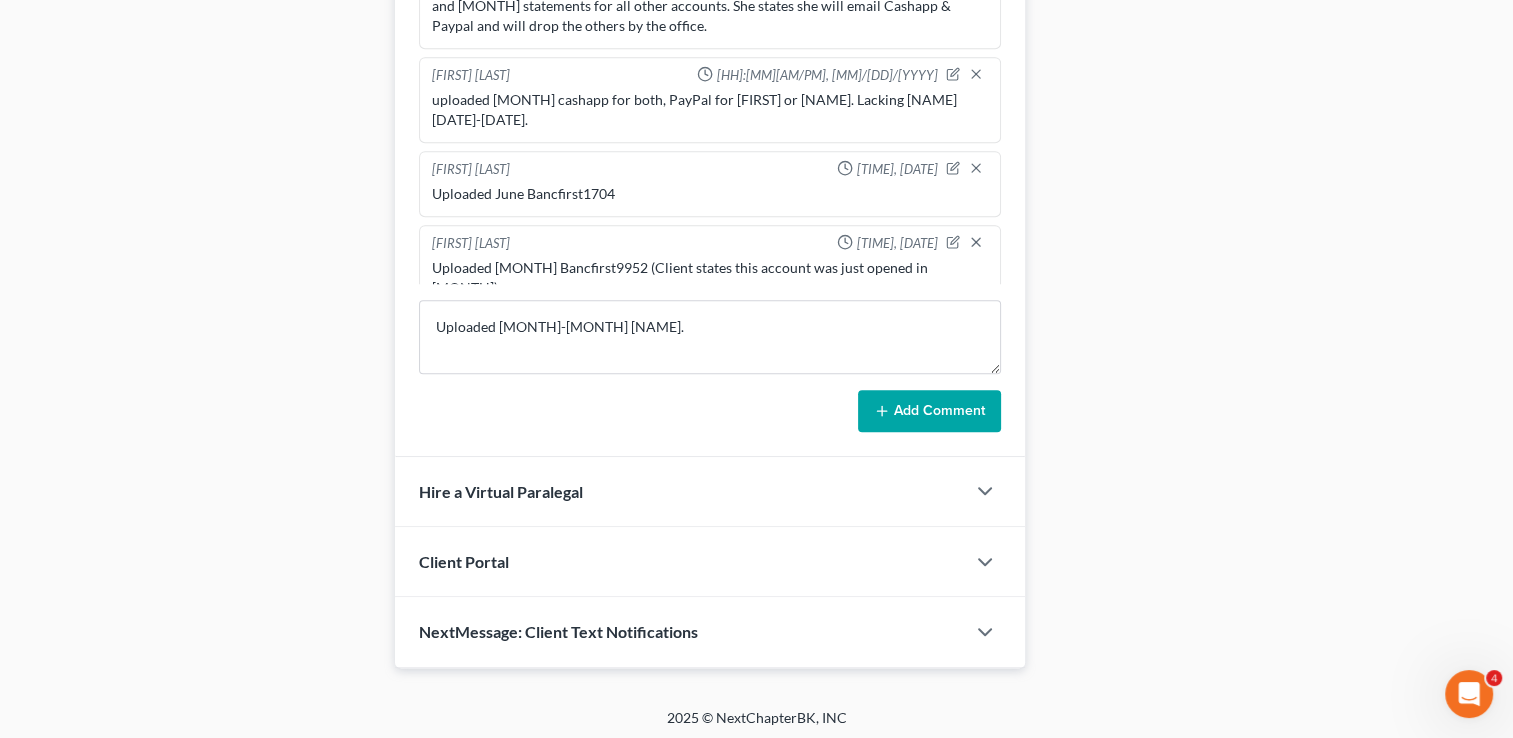 click on "Add Comment" at bounding box center [929, 411] 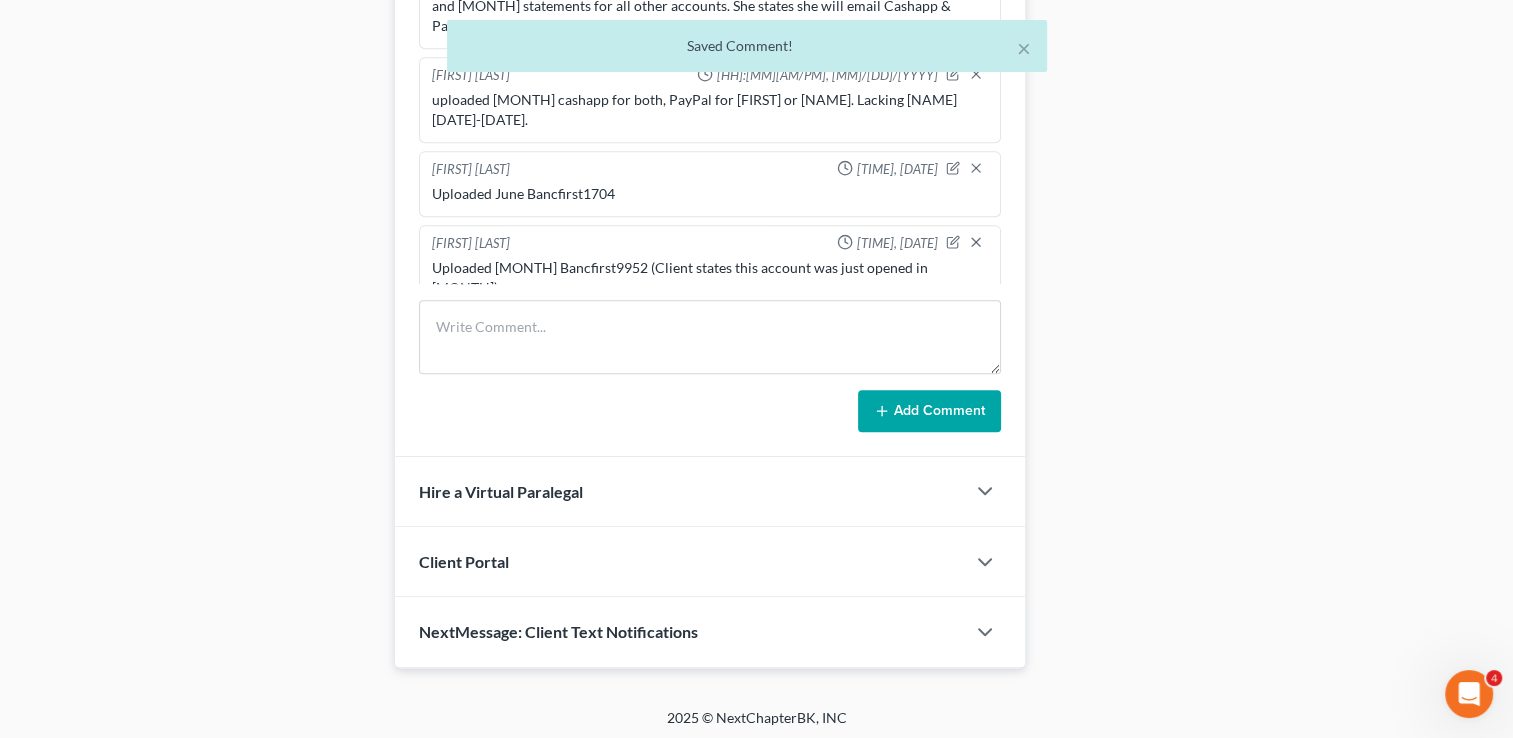 scroll, scrollTop: 1087, scrollLeft: 0, axis: vertical 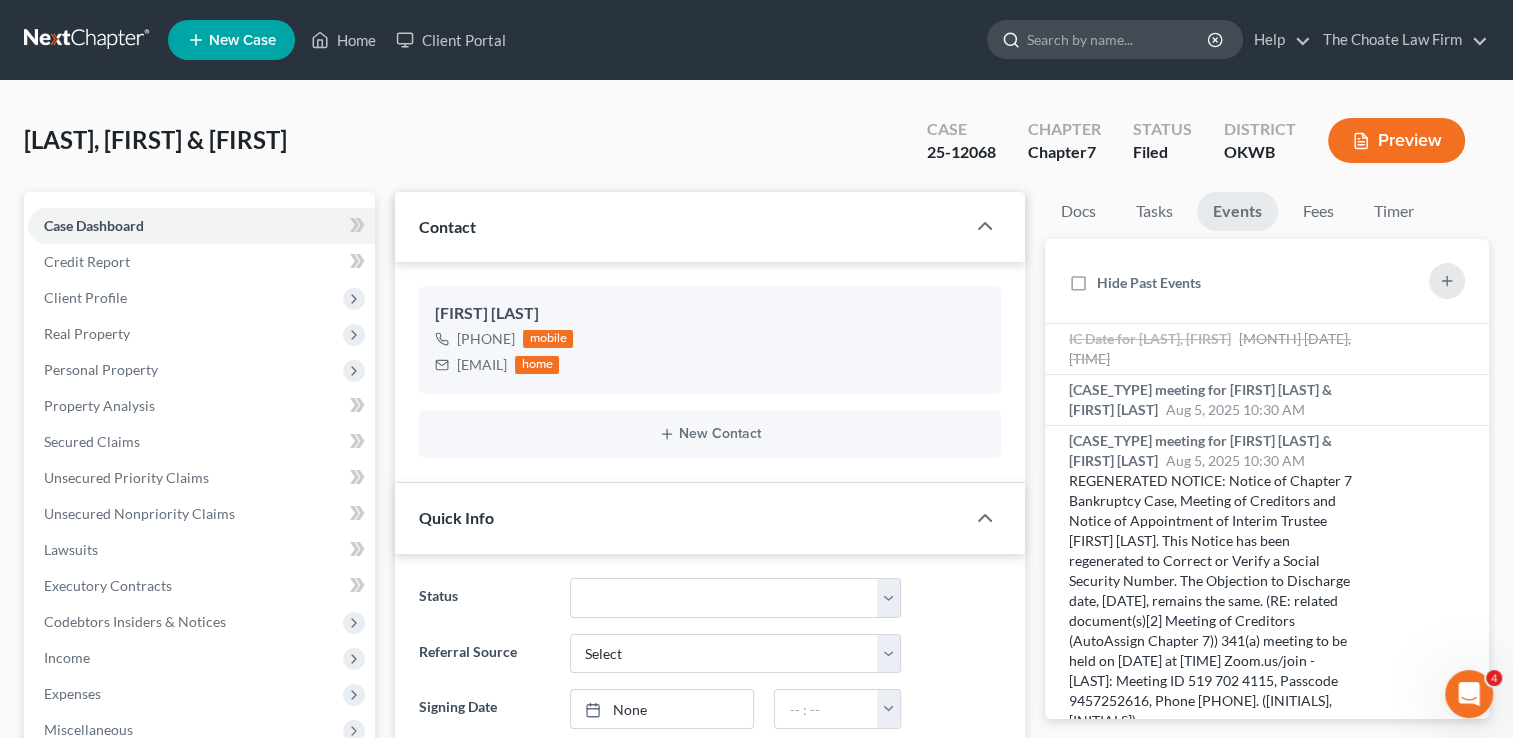 click at bounding box center (1118, 39) 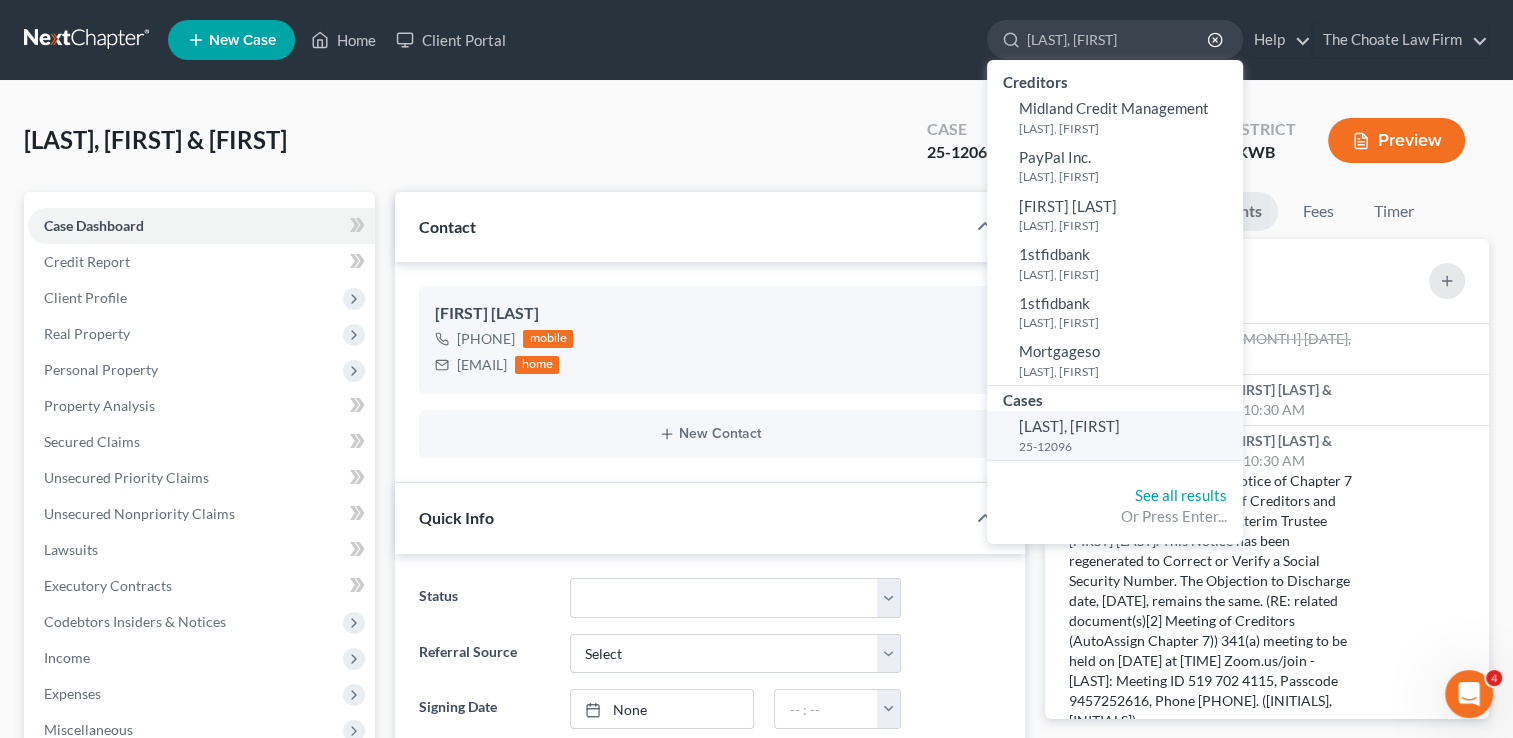 type on "[LAST], [FIRST]" 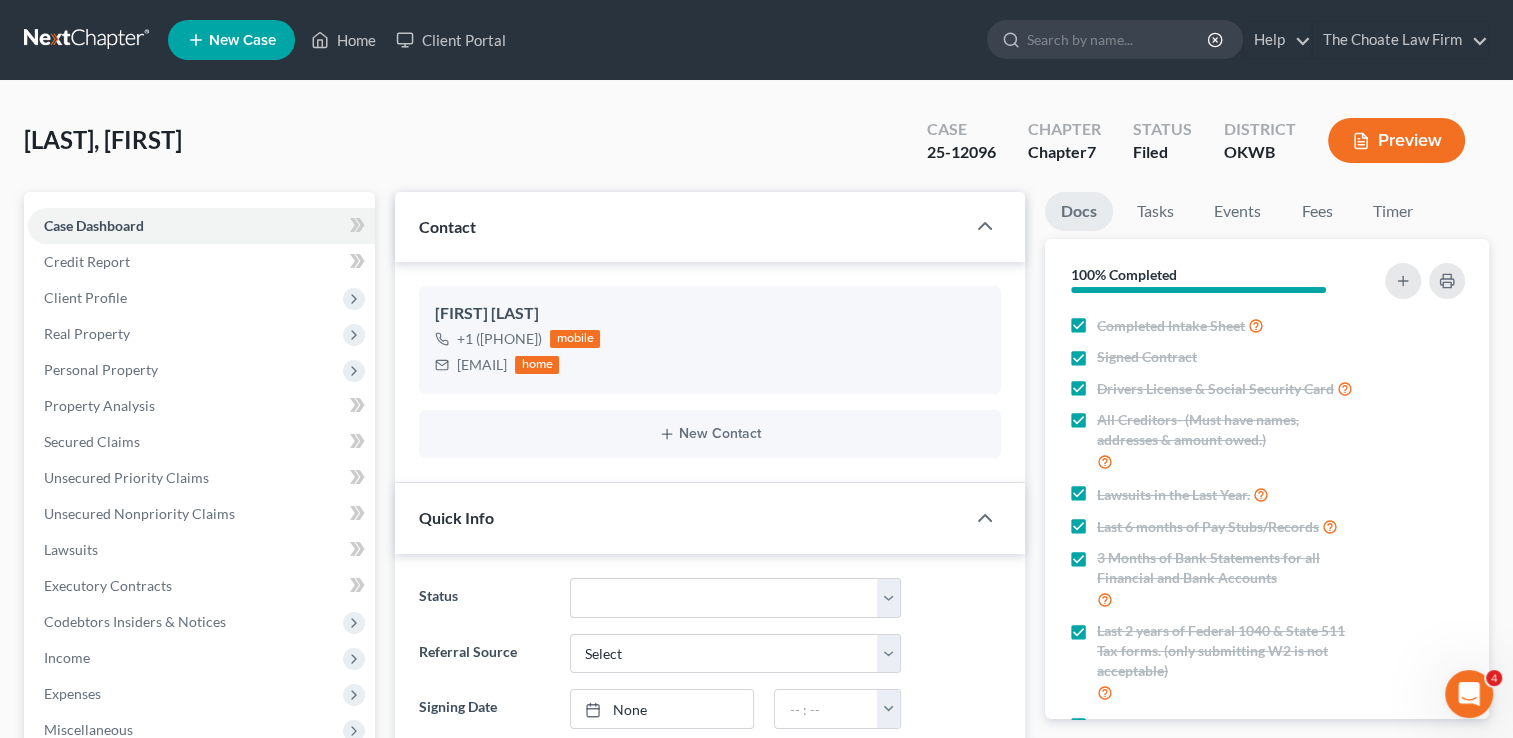 scroll, scrollTop: 1493, scrollLeft: 0, axis: vertical 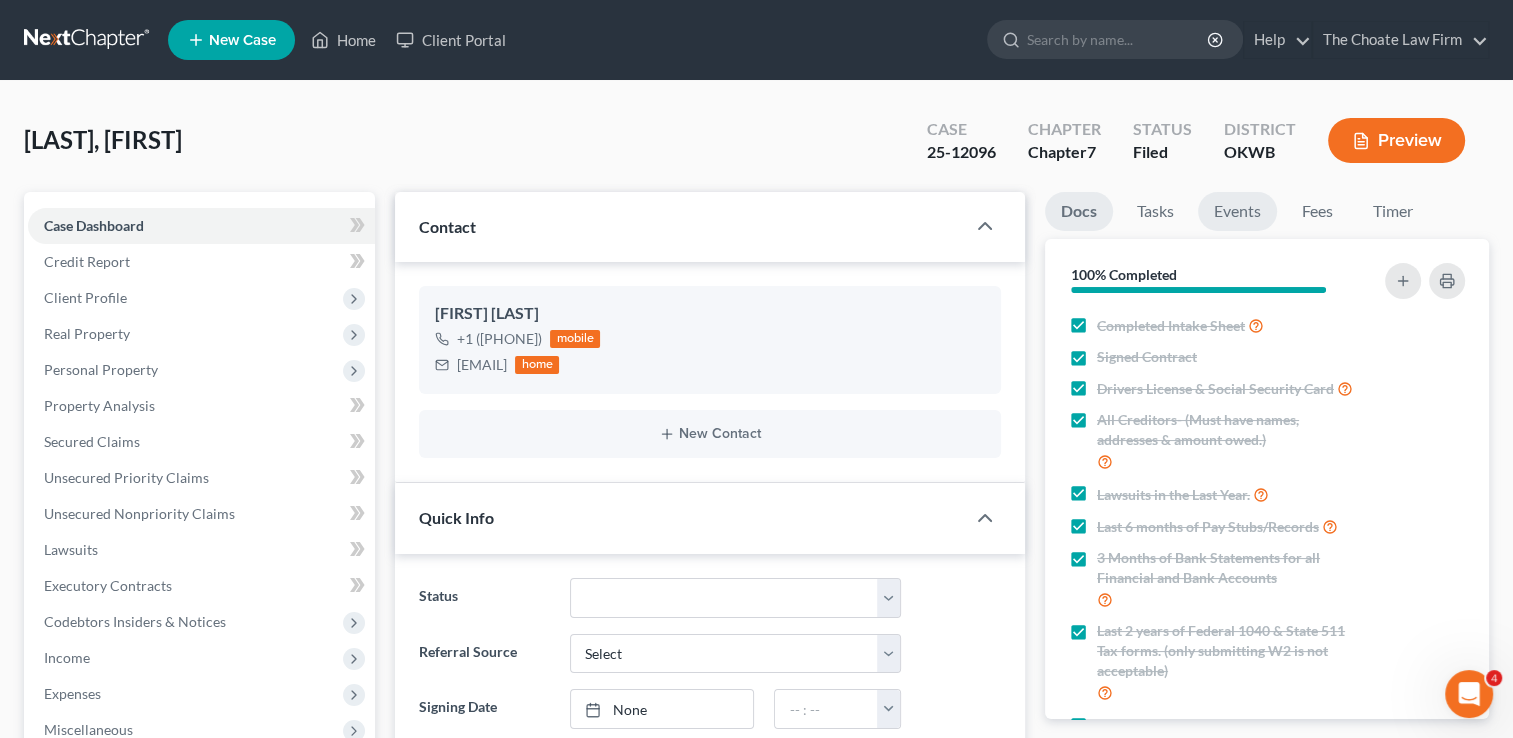 click on "Events" at bounding box center (1237, 211) 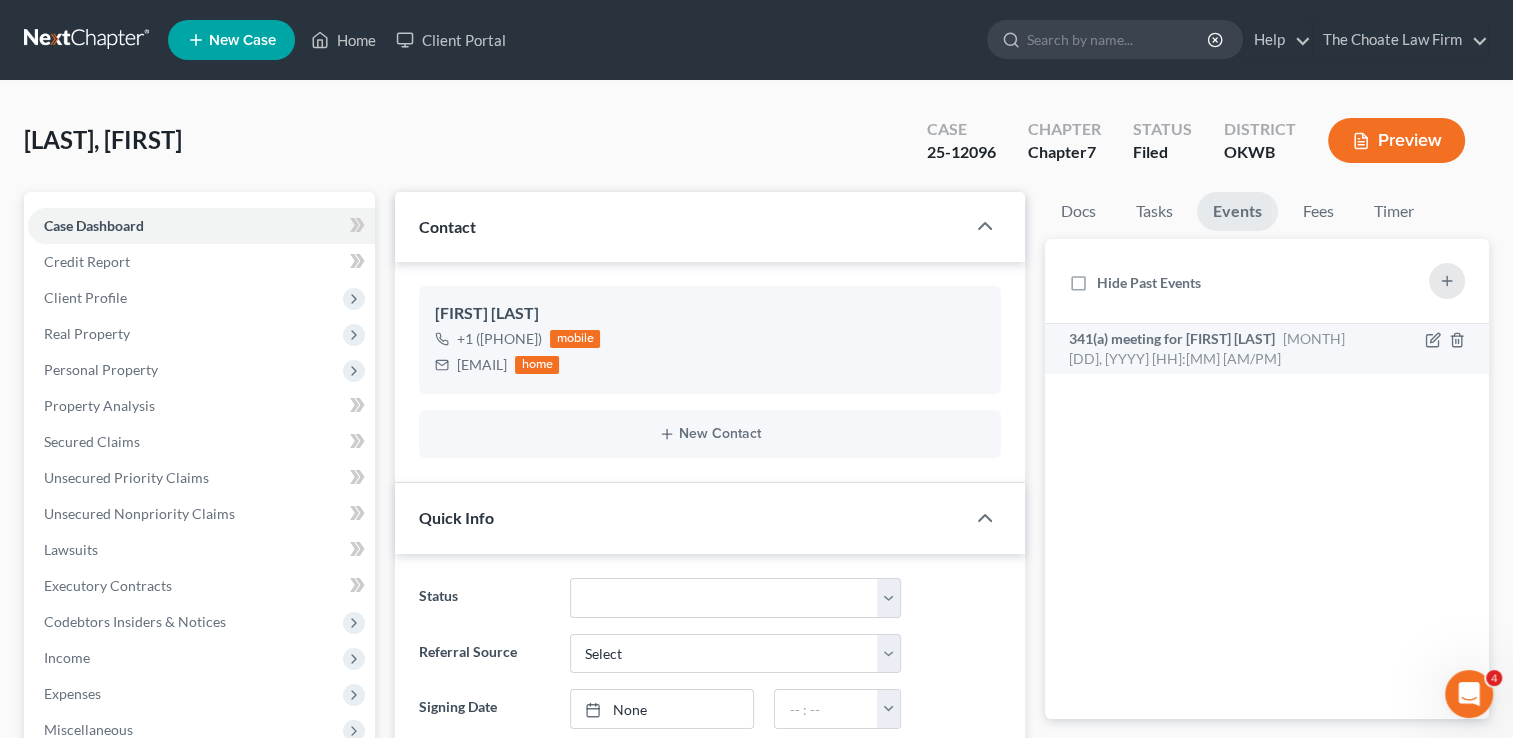 scroll, scrollTop: 100, scrollLeft: 0, axis: vertical 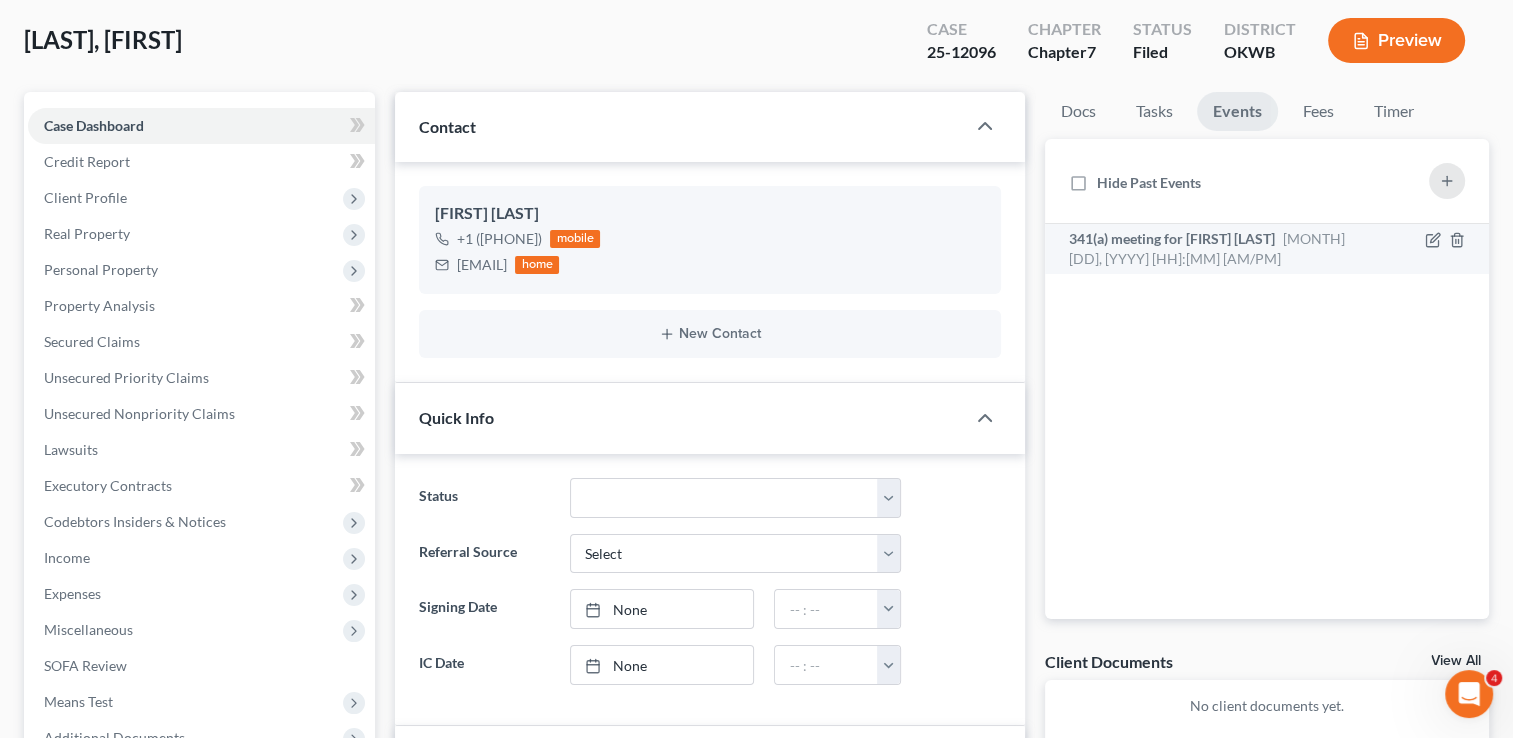 click on "341(a) meeting for [FIRST] [LAST]" at bounding box center (1172, 238) 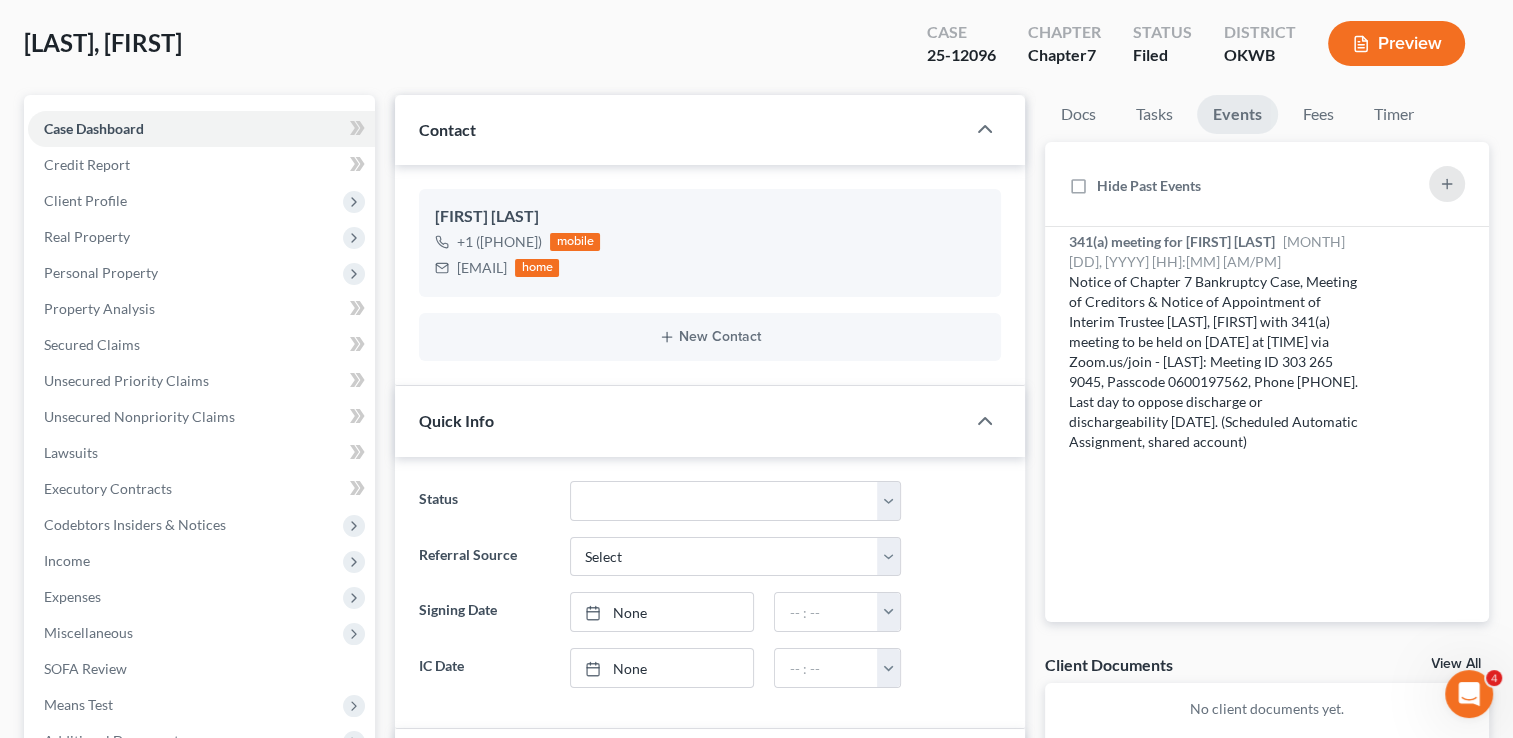 scroll, scrollTop: 0, scrollLeft: 0, axis: both 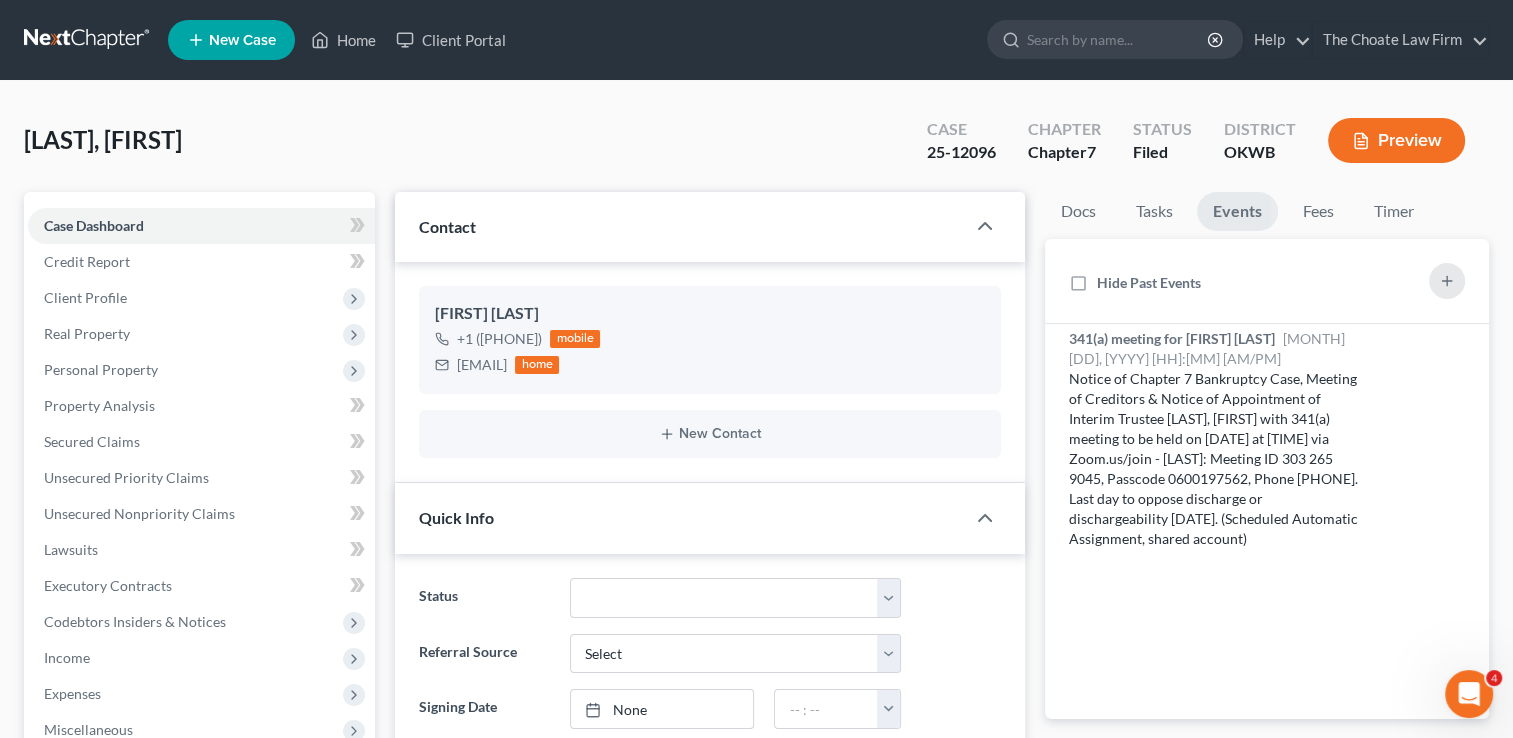 click on "25-12096" at bounding box center (961, 152) 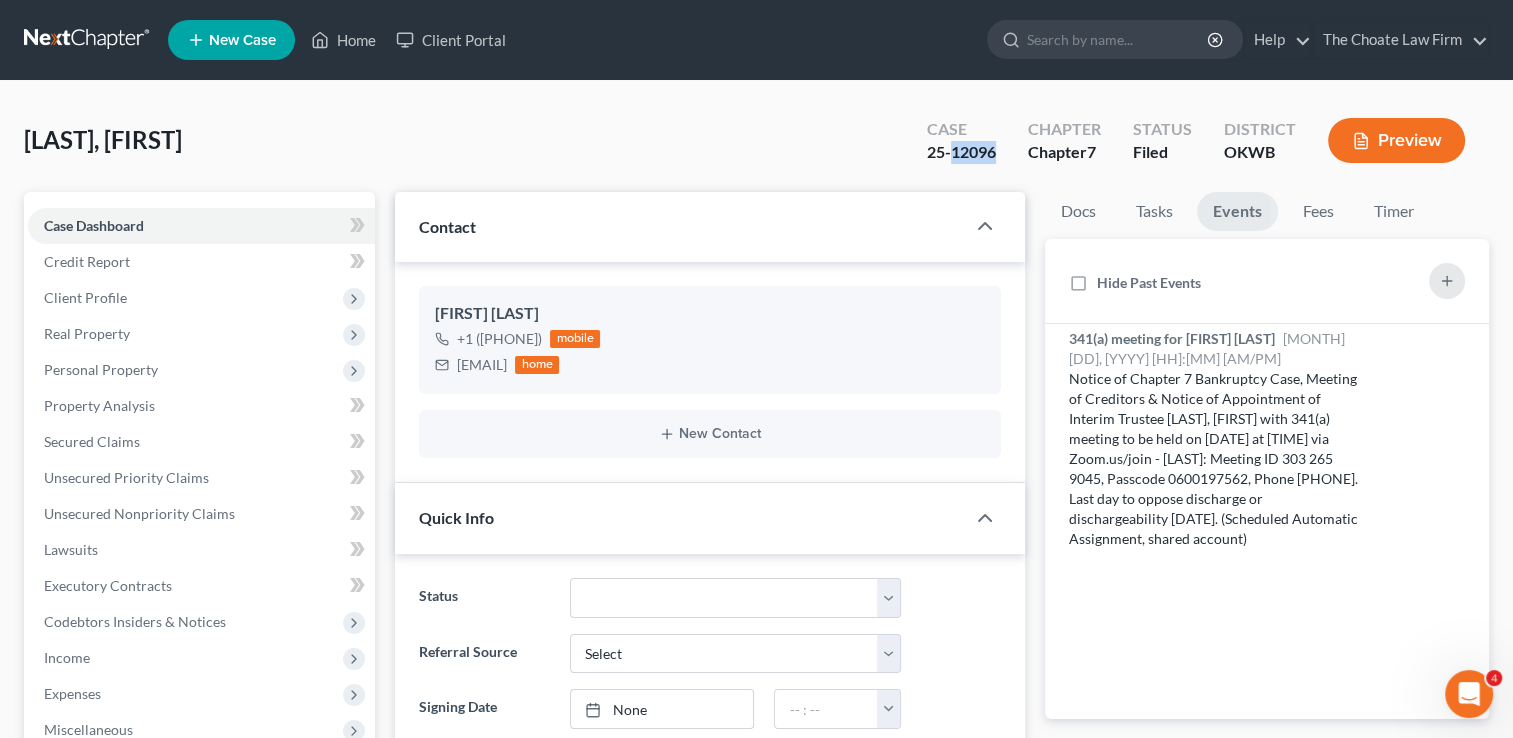 click on "25-12096" at bounding box center (961, 152) 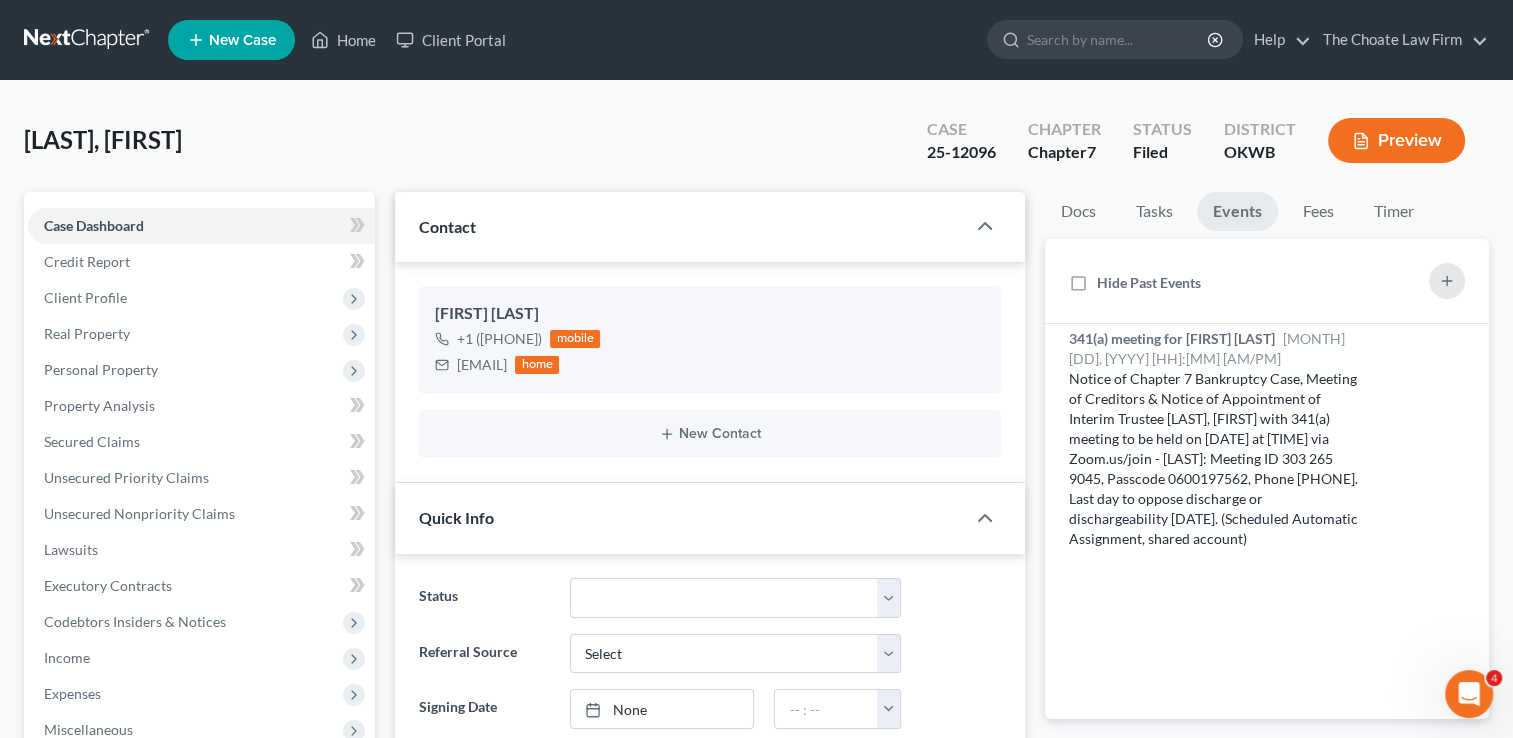 click on "25-12096" at bounding box center [961, 152] 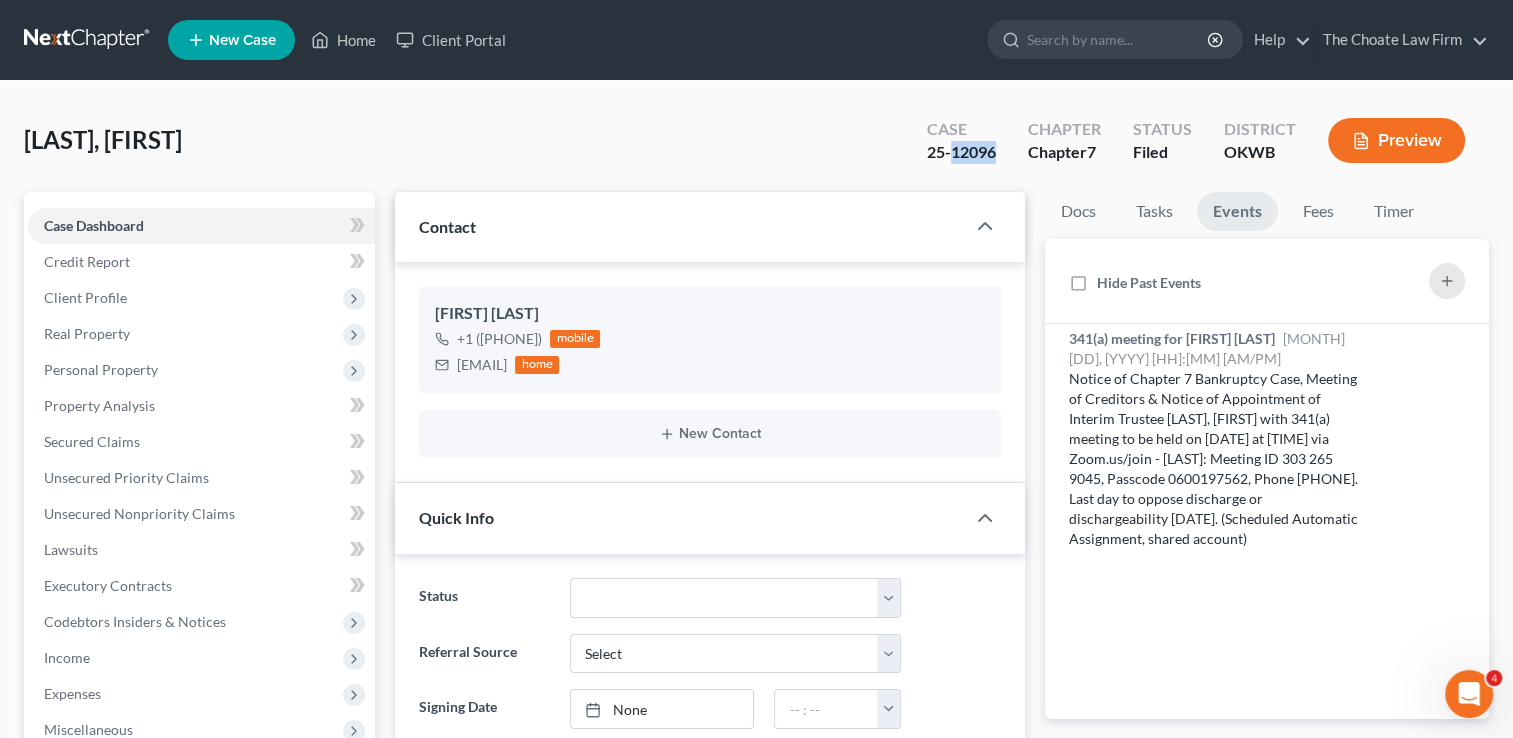 click on "25-12096" at bounding box center (961, 152) 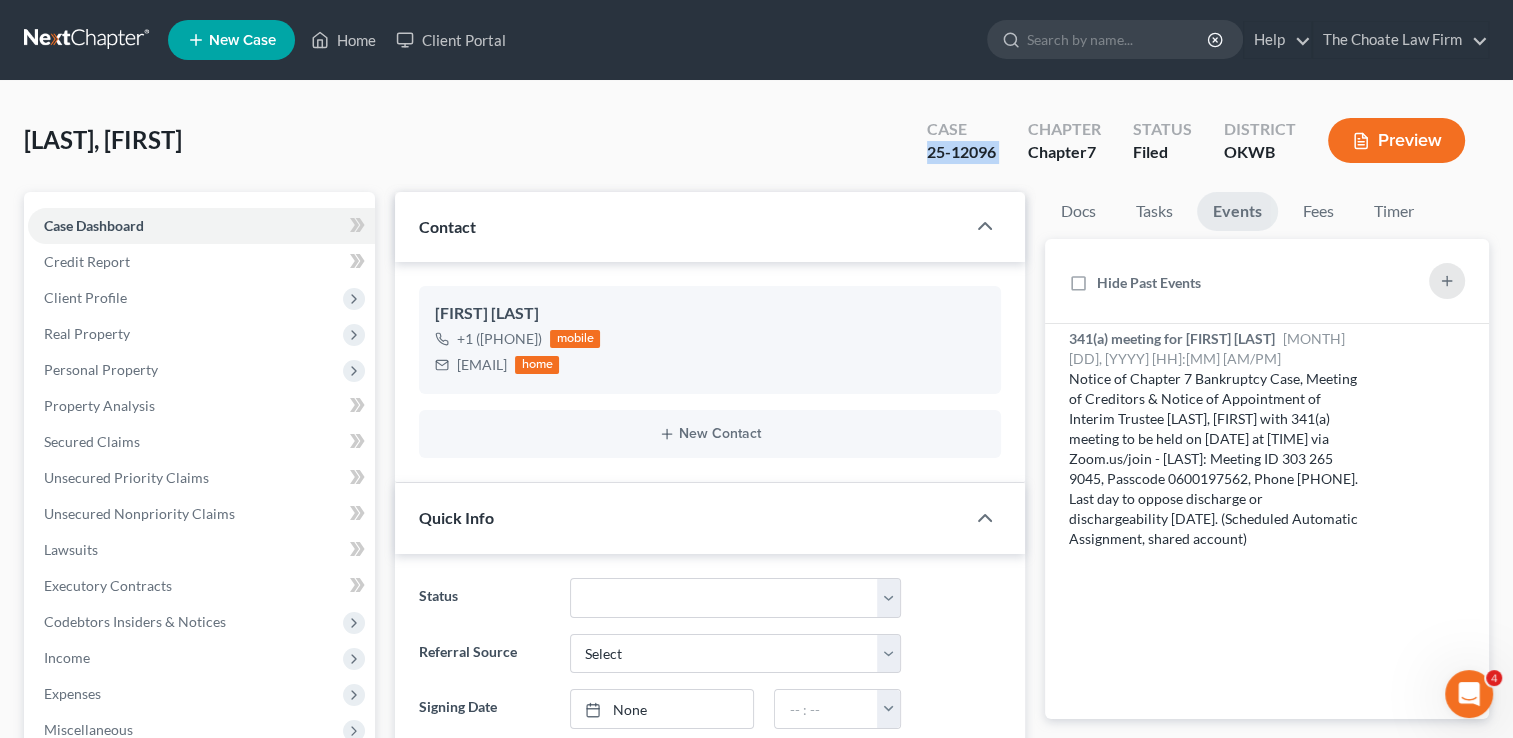 click on "25-12096" at bounding box center [961, 152] 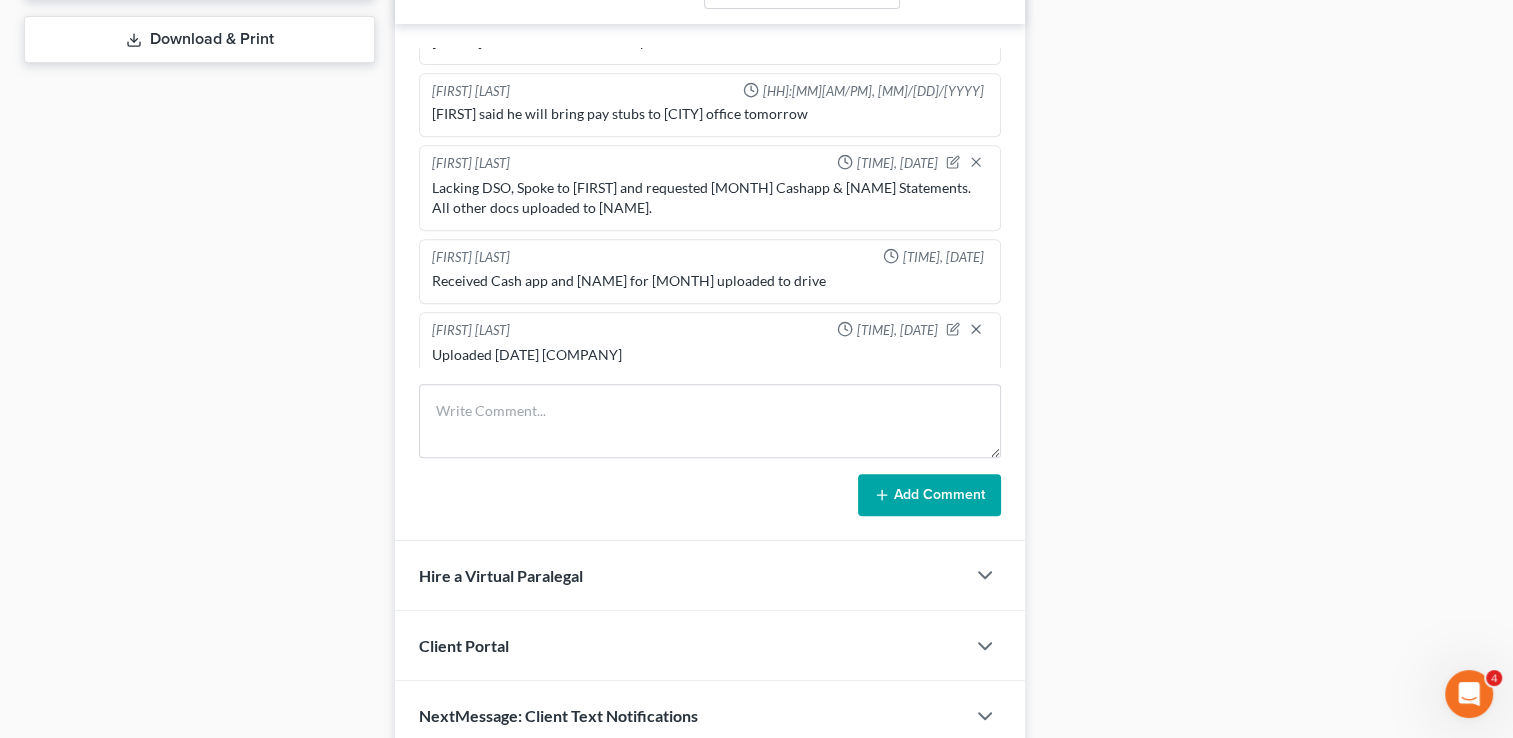 scroll, scrollTop: 956, scrollLeft: 0, axis: vertical 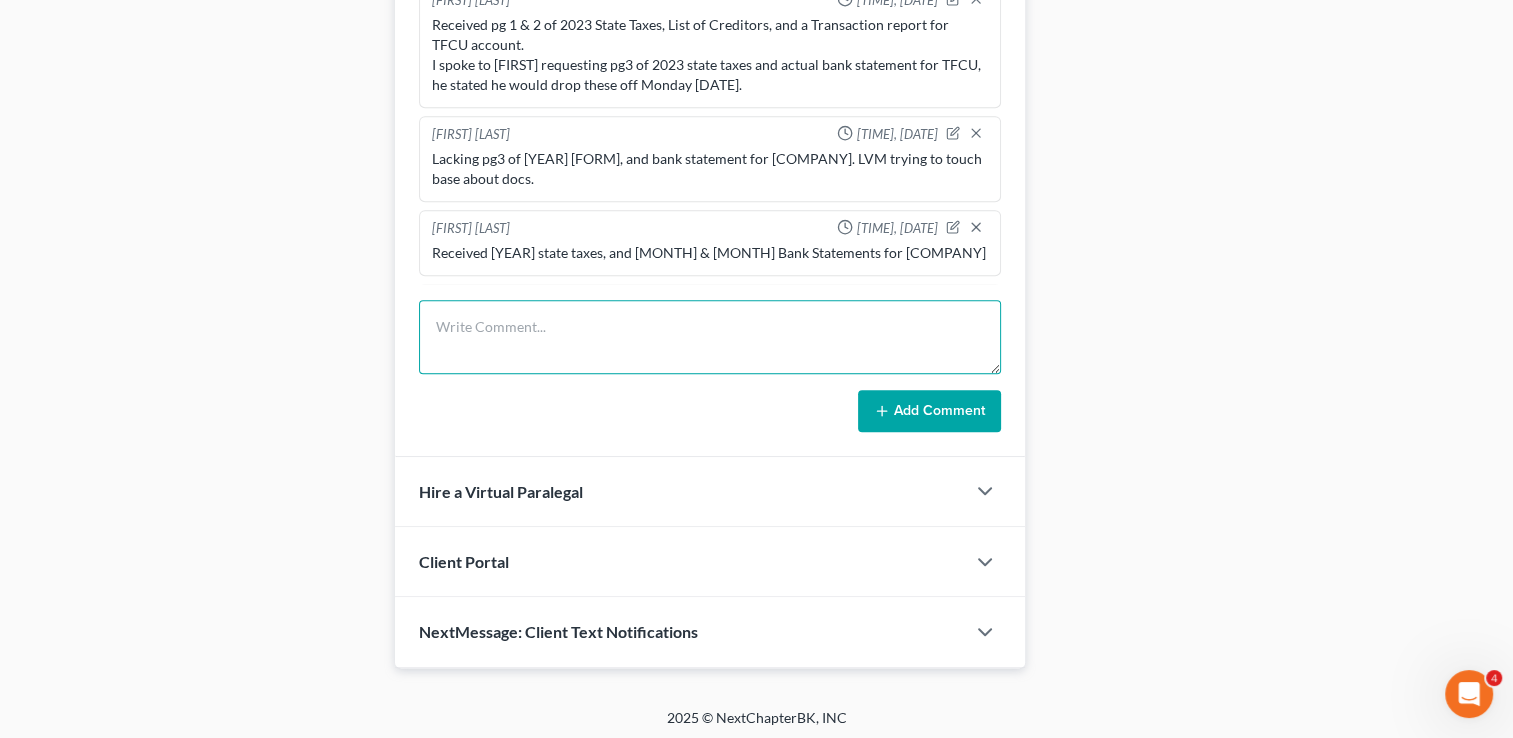 click at bounding box center [710, 337] 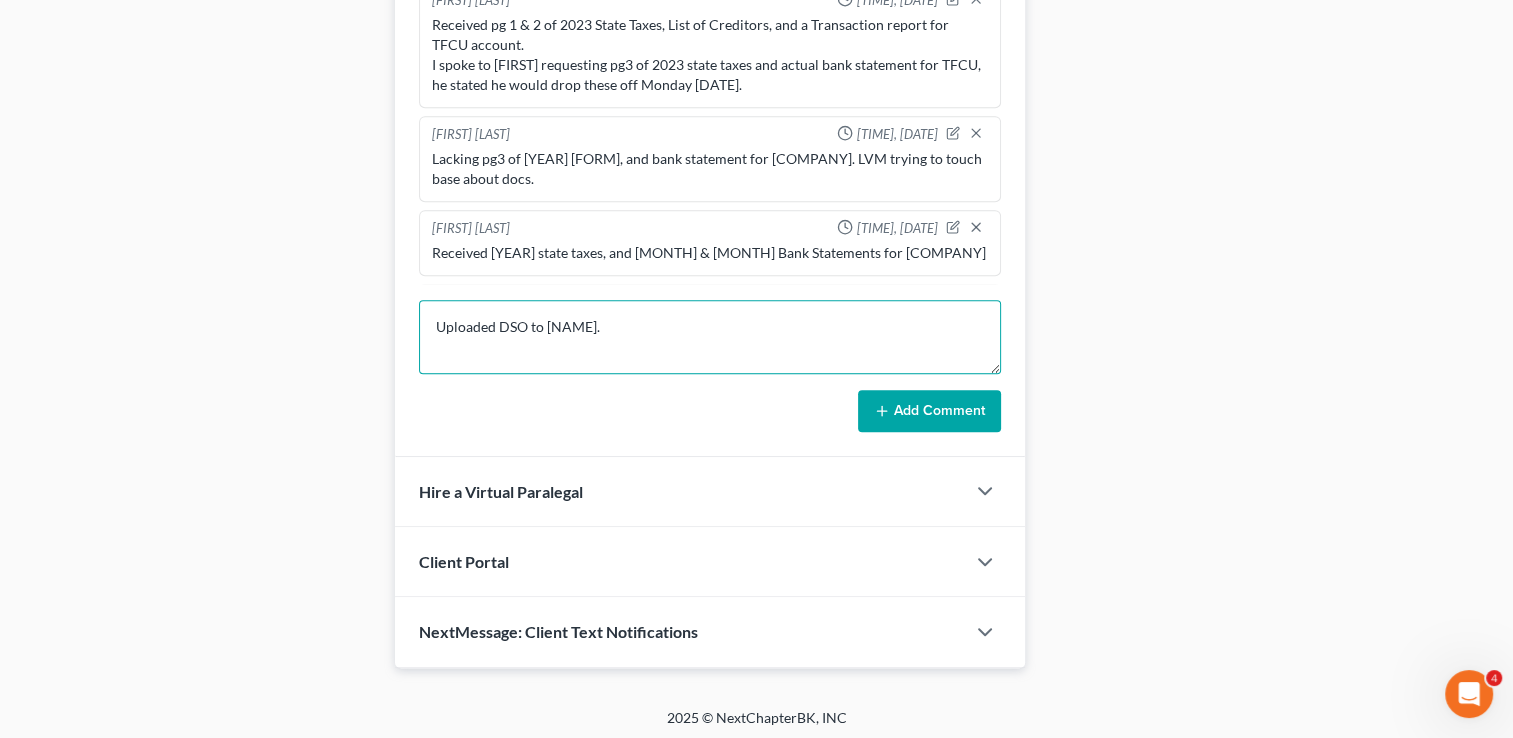 type on "Uploaded DSO to [NAME]." 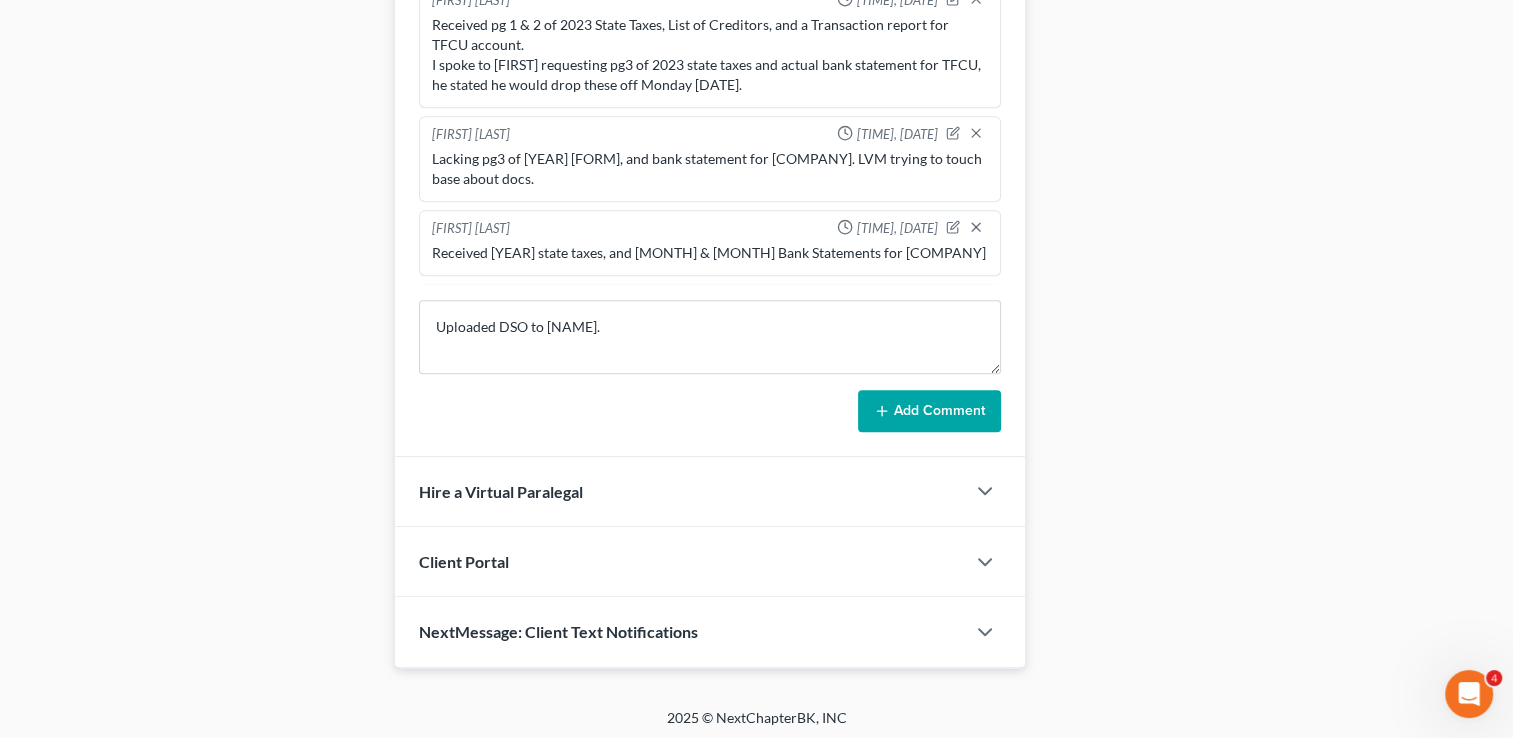 click on "Add Comment" at bounding box center [929, 411] 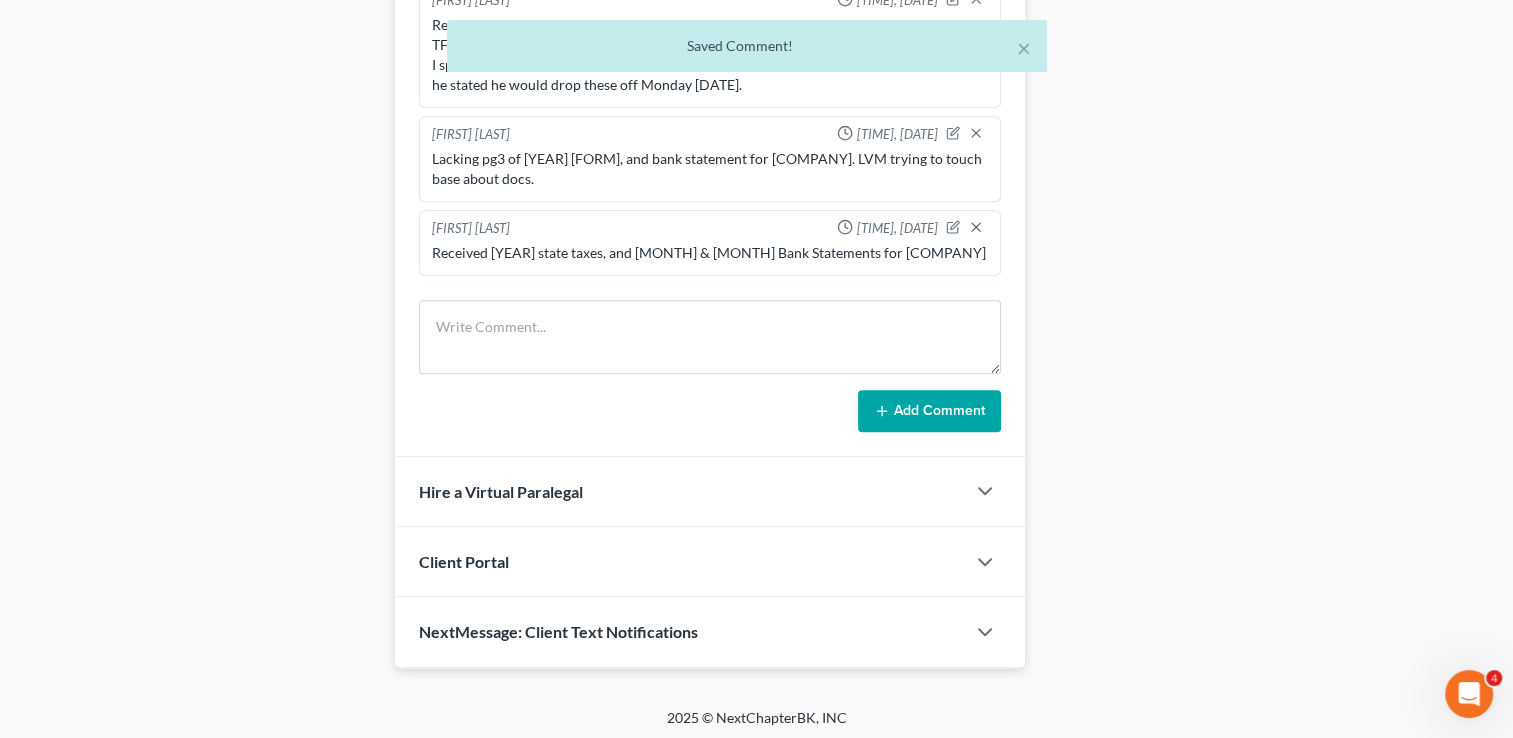 scroll, scrollTop: 1567, scrollLeft: 0, axis: vertical 